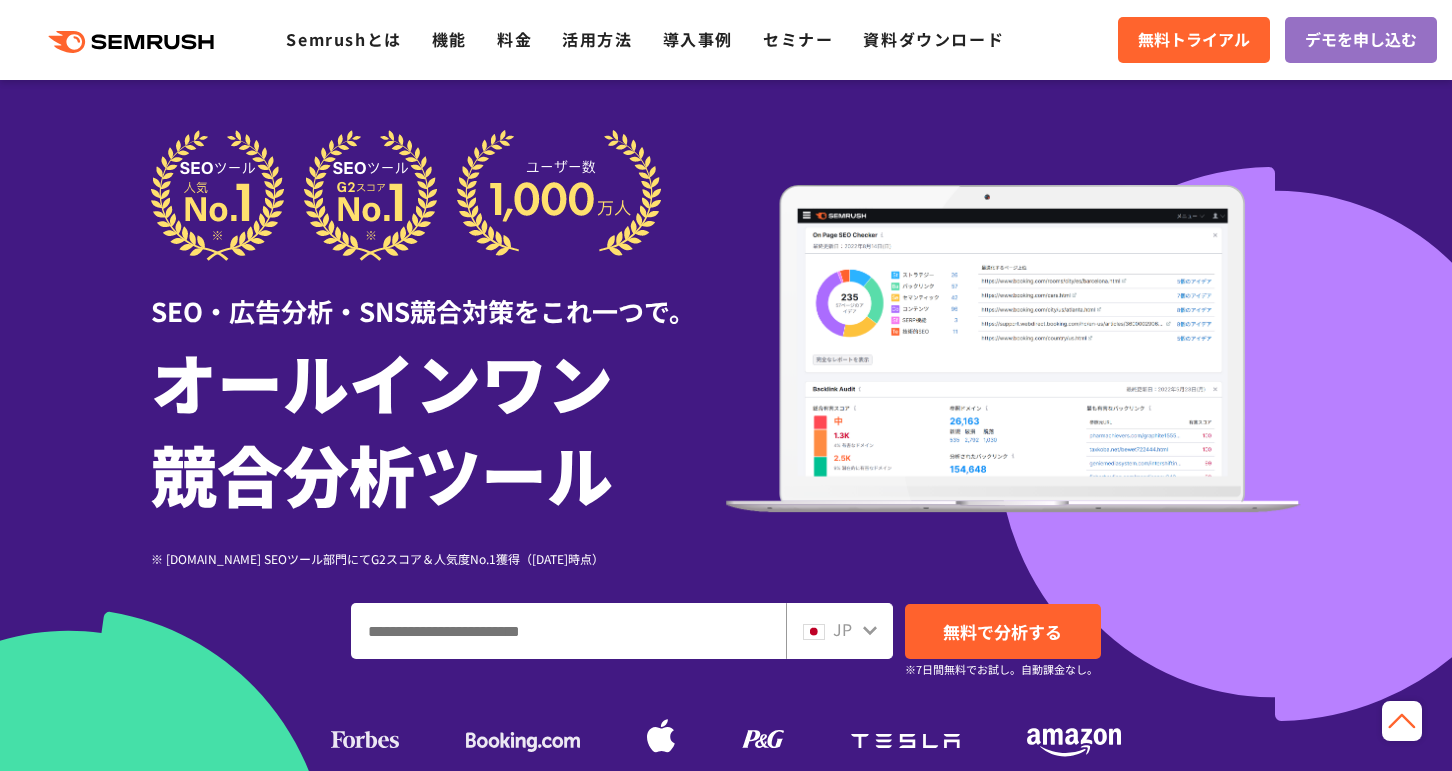 scroll, scrollTop: 1004, scrollLeft: 0, axis: vertical 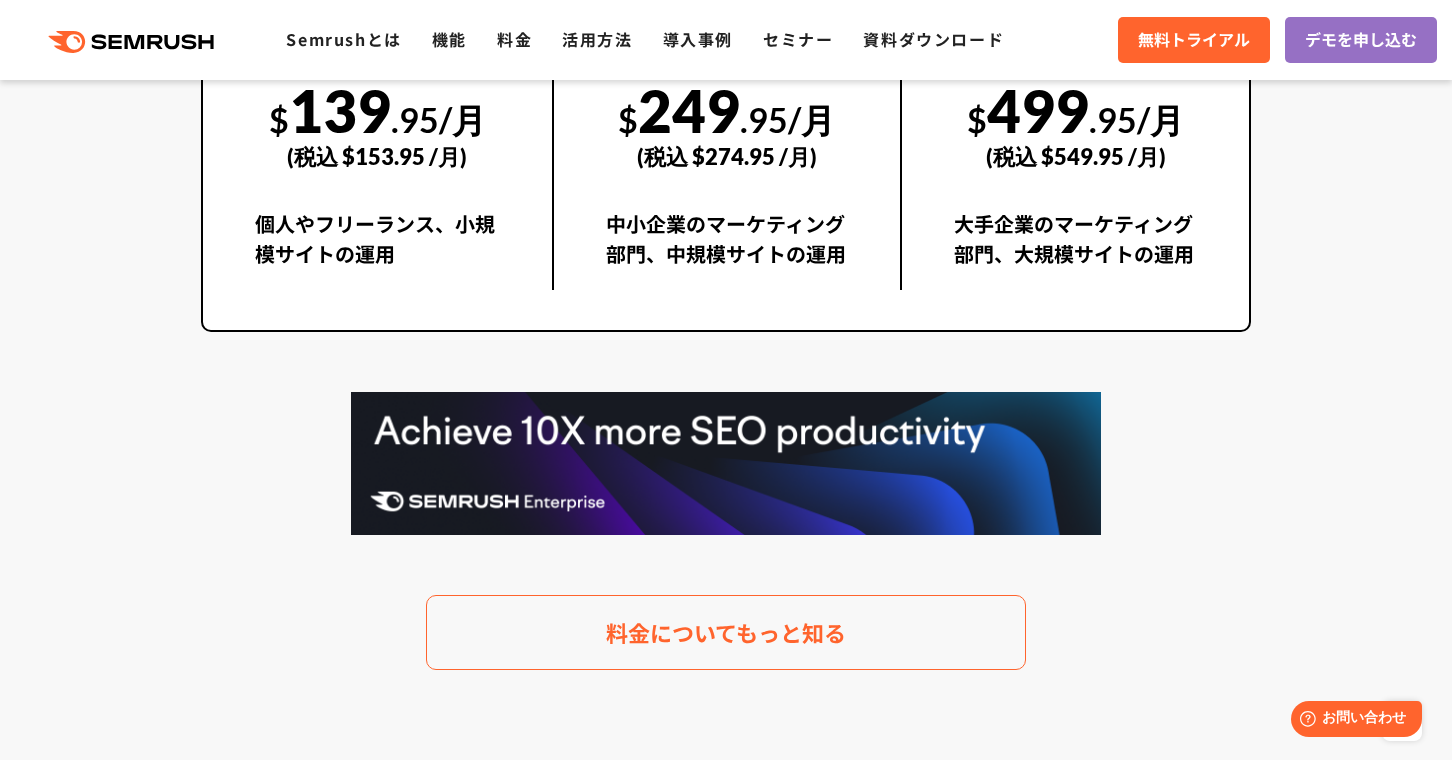 drag, startPoint x: 1257, startPoint y: 501, endPoint x: 1377, endPoint y: 446, distance: 132.00378 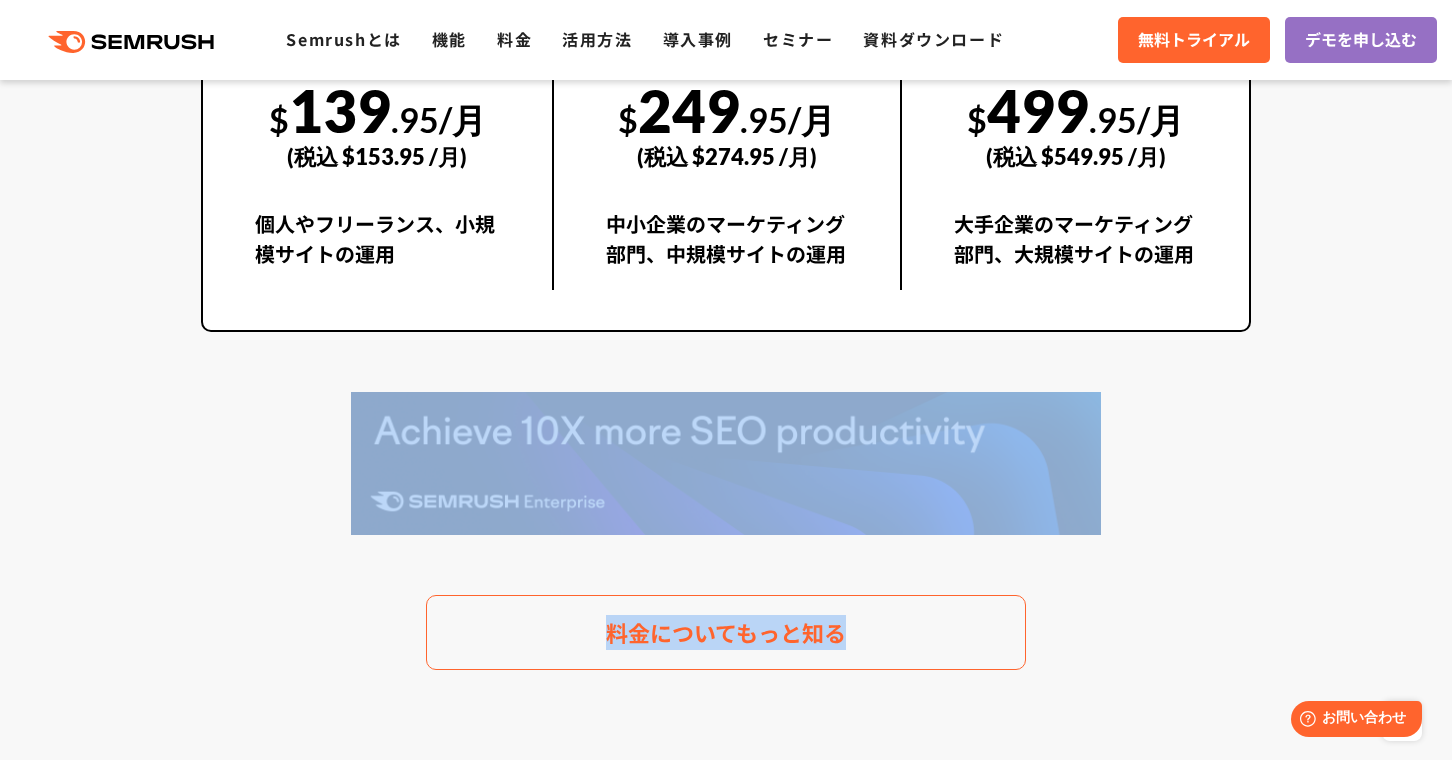 click on "料金プラン
月額$139.95(税込 $153.95)〜から利用可能。圧倒的なコストパフォーマンス
Proプラン
$  139 .95/月
(税込 $153.95 /月)
個人やフリーランス、小規模サイトの運用
Guruプラン
$  249 .95/月
(税込 $274.95 /月)
中小企業のマーケティング部門、中規模サイトの運用
$  499" at bounding box center [726, 200] 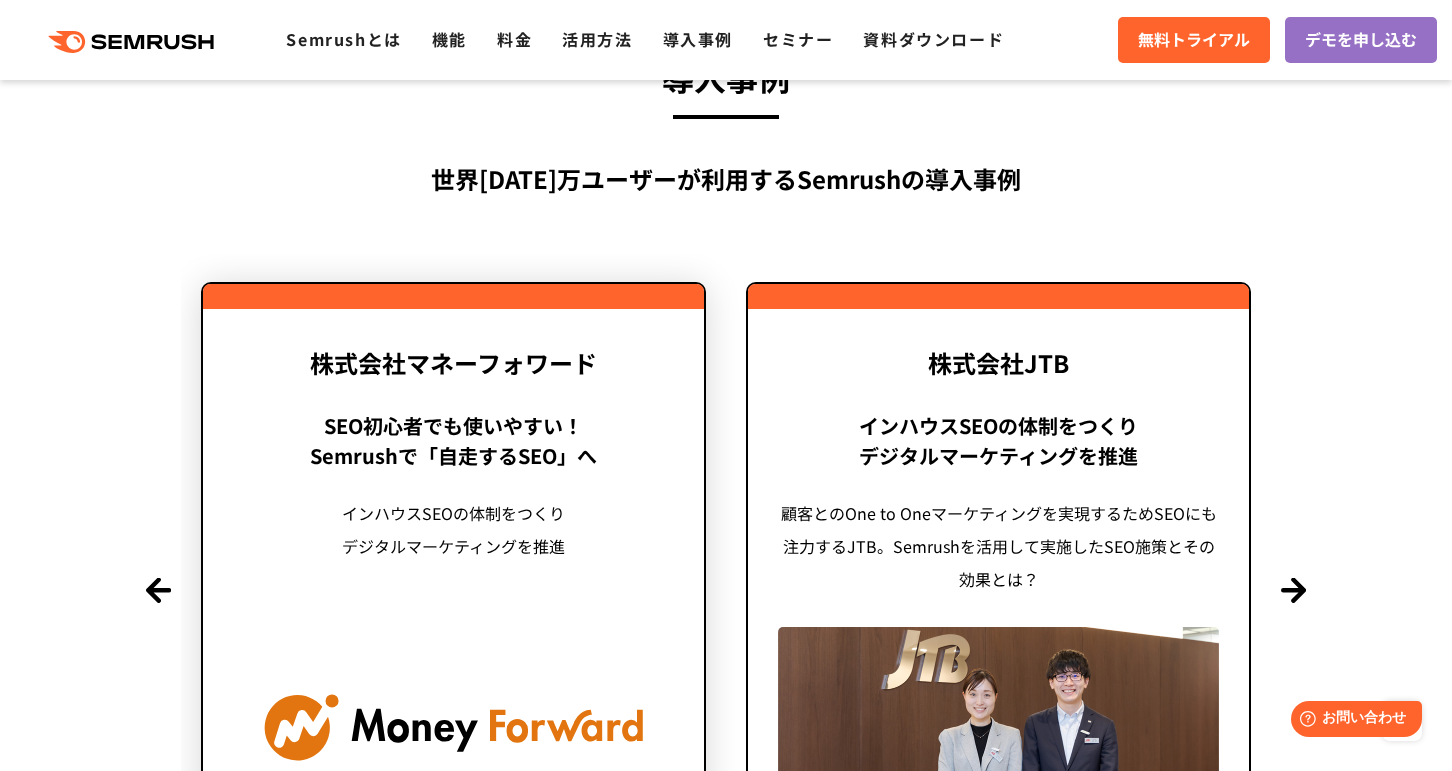 scroll, scrollTop: 4900, scrollLeft: 0, axis: vertical 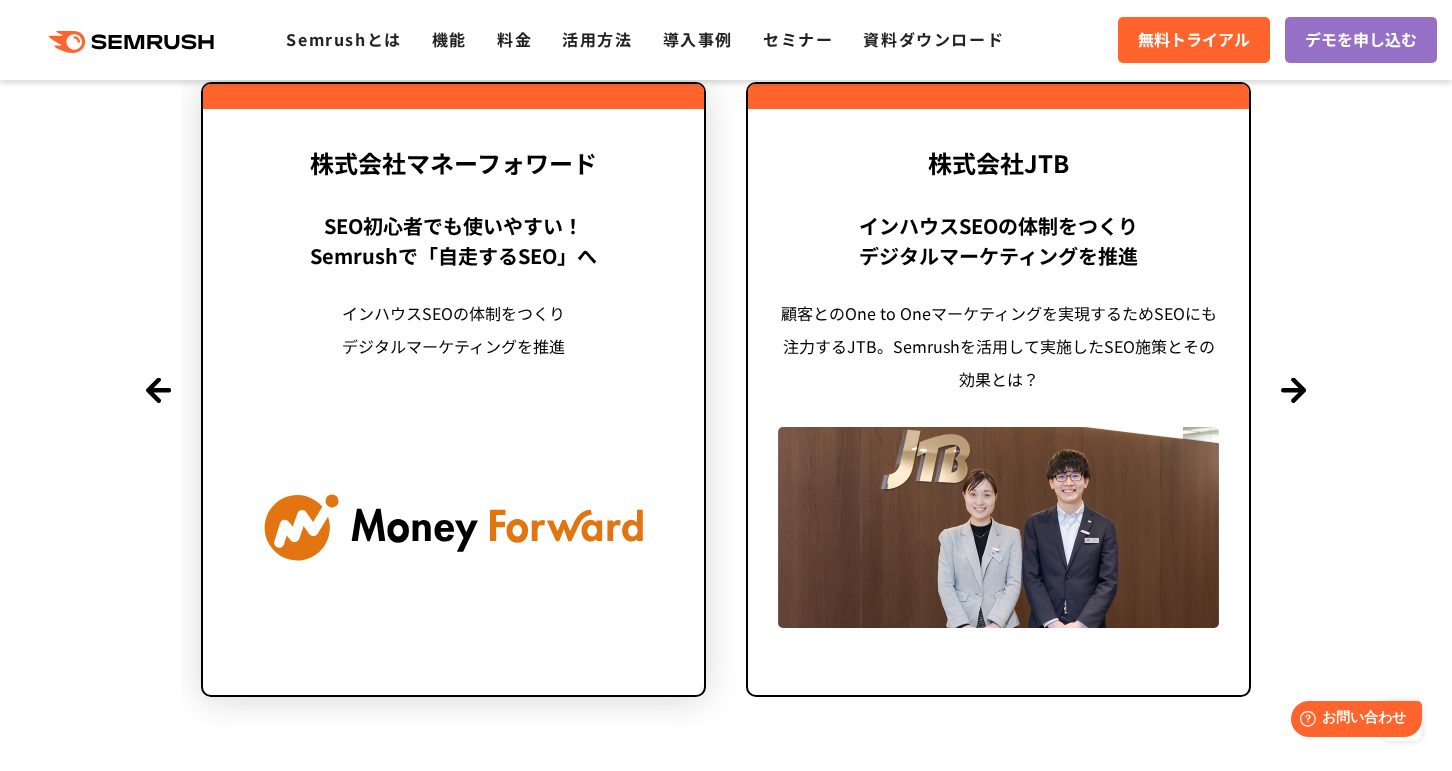 drag, startPoint x: 214, startPoint y: 612, endPoint x: 482, endPoint y: 645, distance: 270.02408 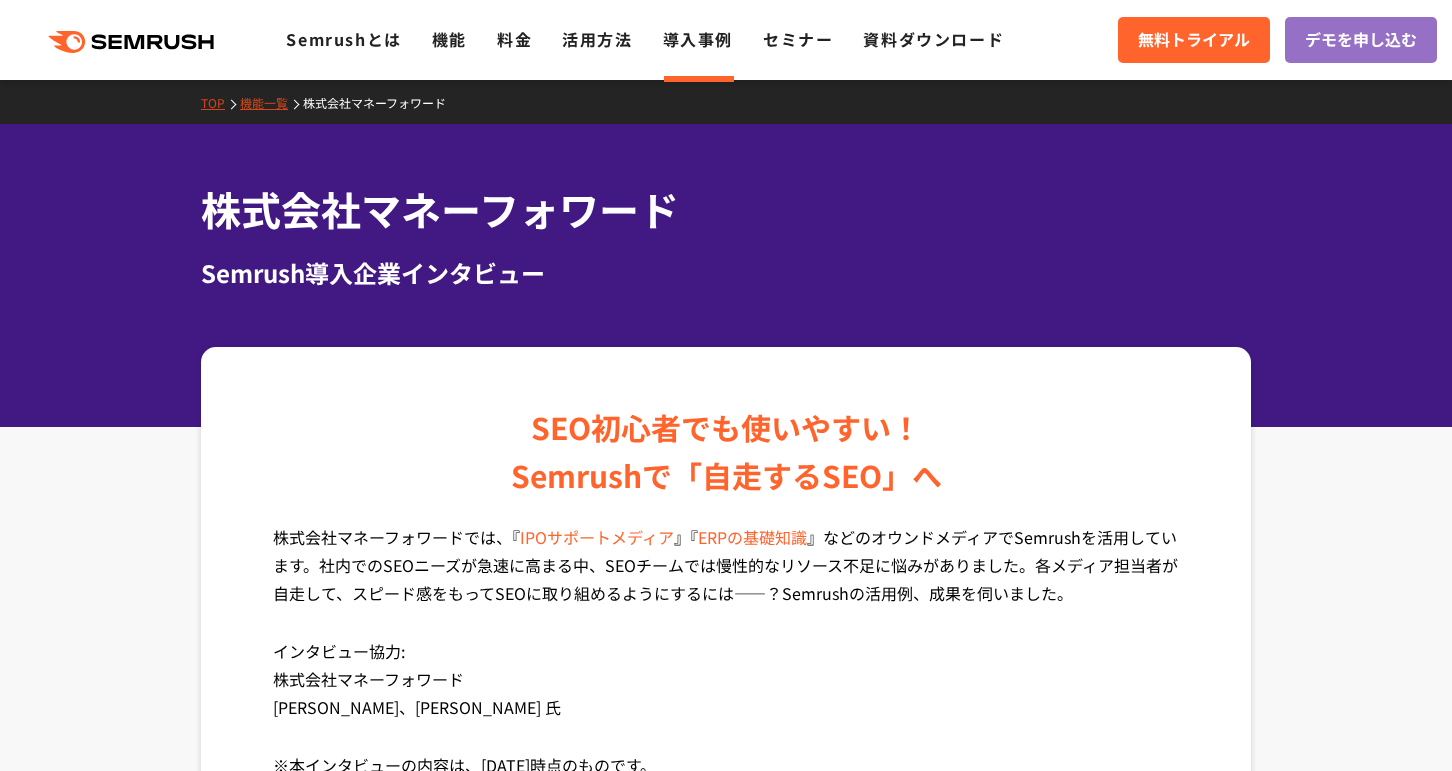 scroll, scrollTop: 0, scrollLeft: 0, axis: both 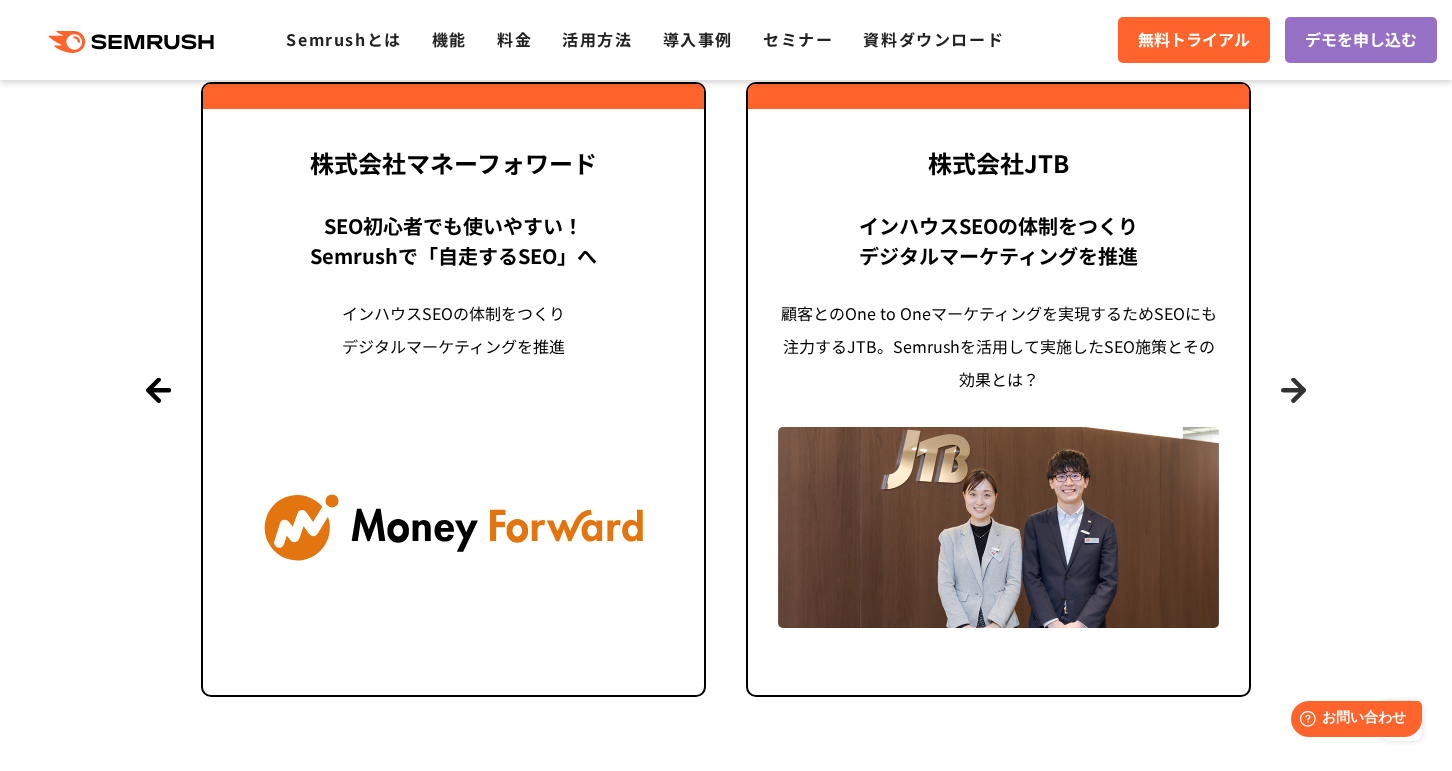 click on "Next" at bounding box center [1293, 389] 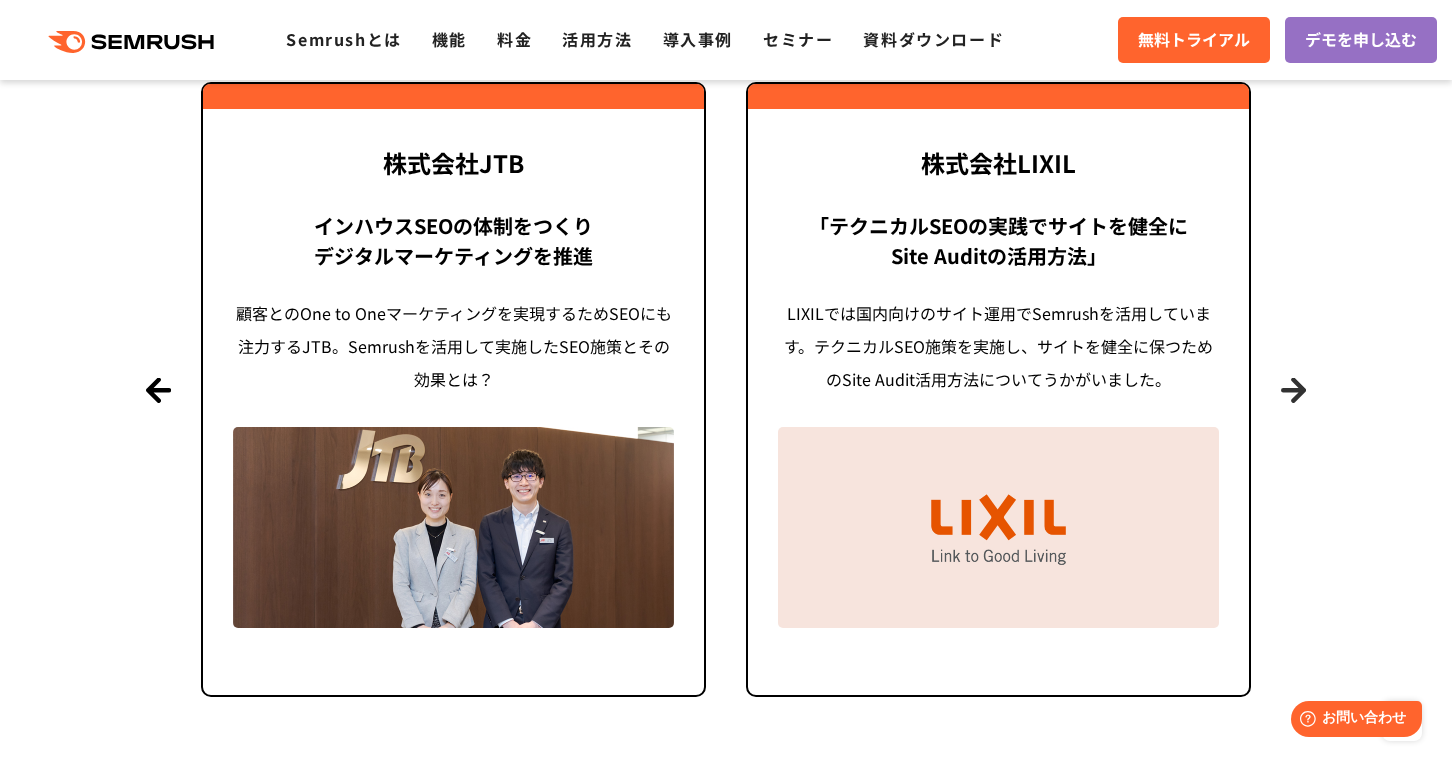 click on "Next" at bounding box center [1293, 389] 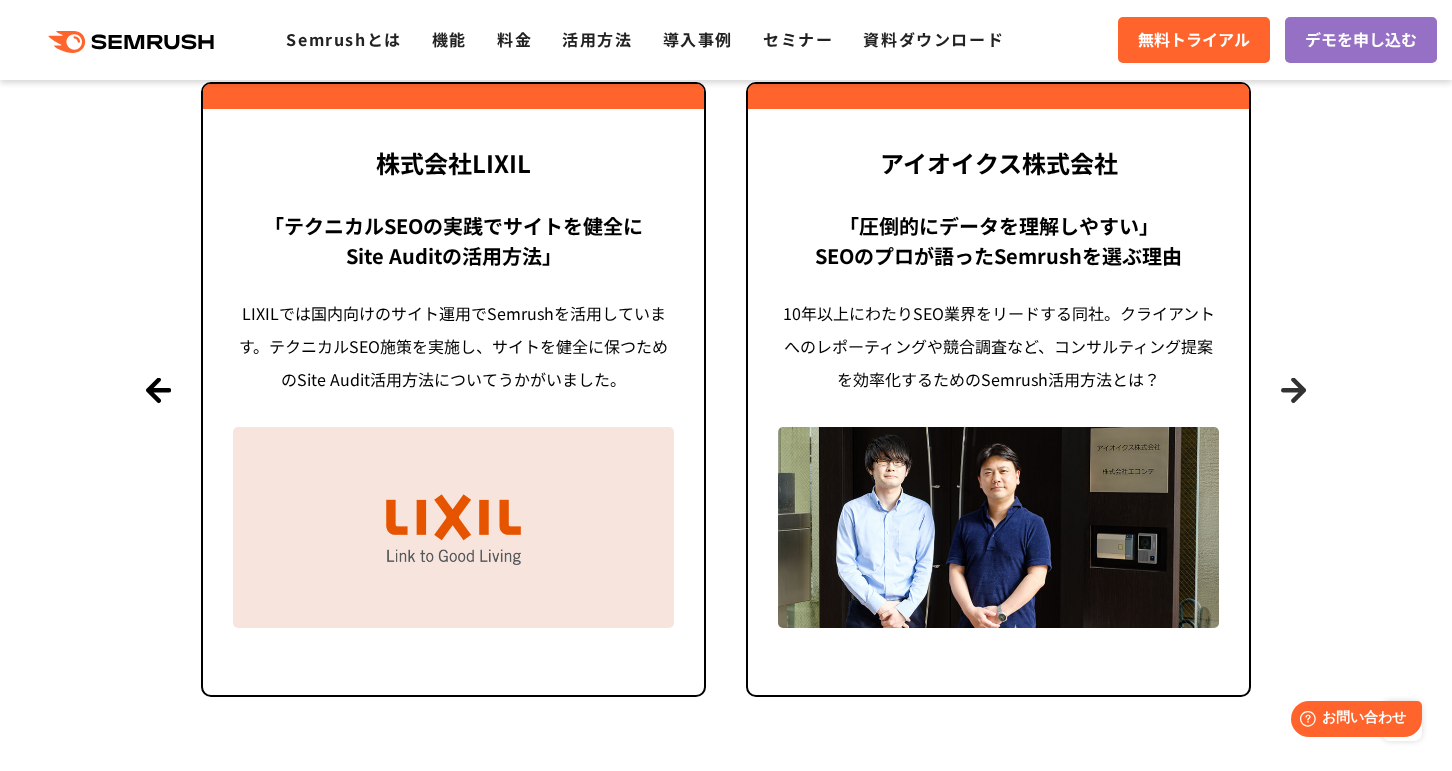 click on "Next" at bounding box center (1293, 389) 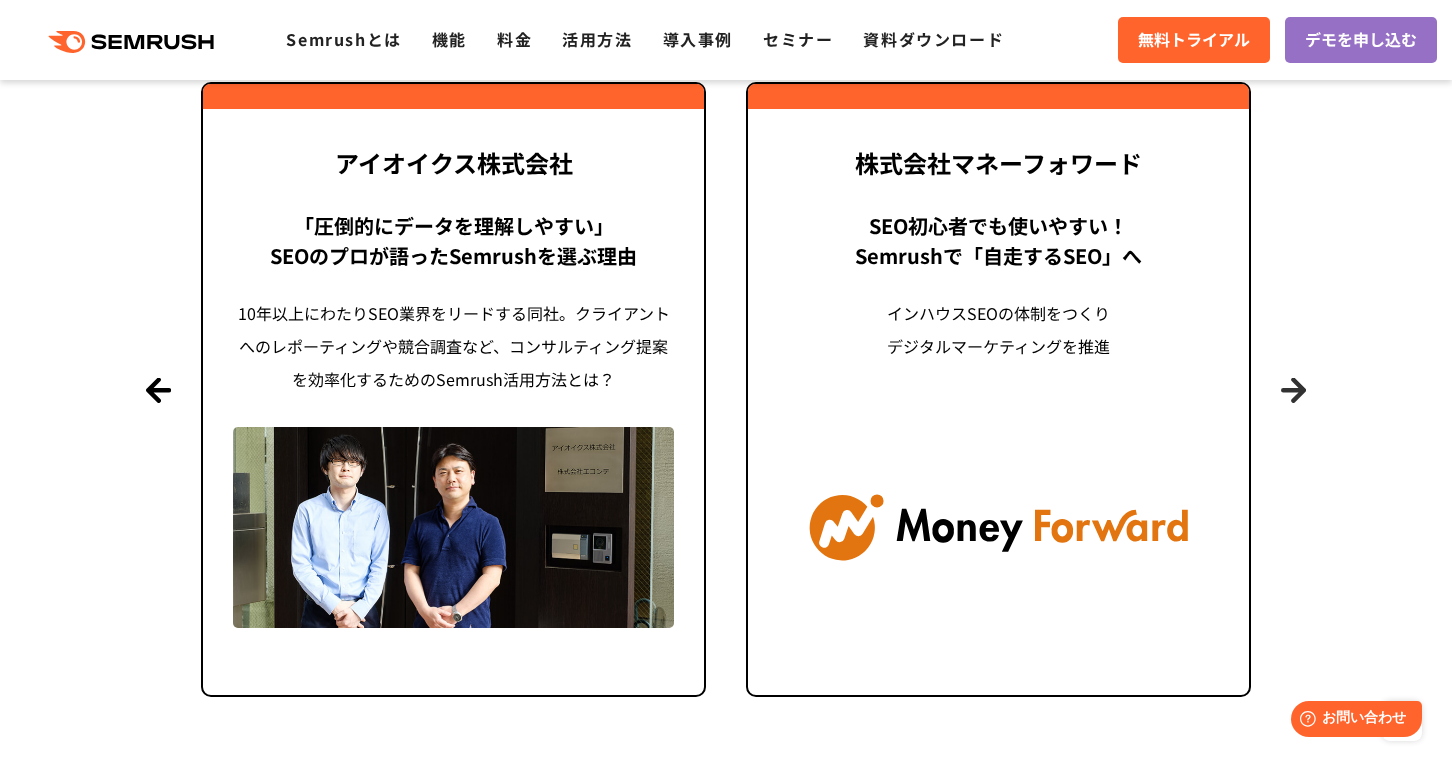 click on "Next" at bounding box center [1293, 389] 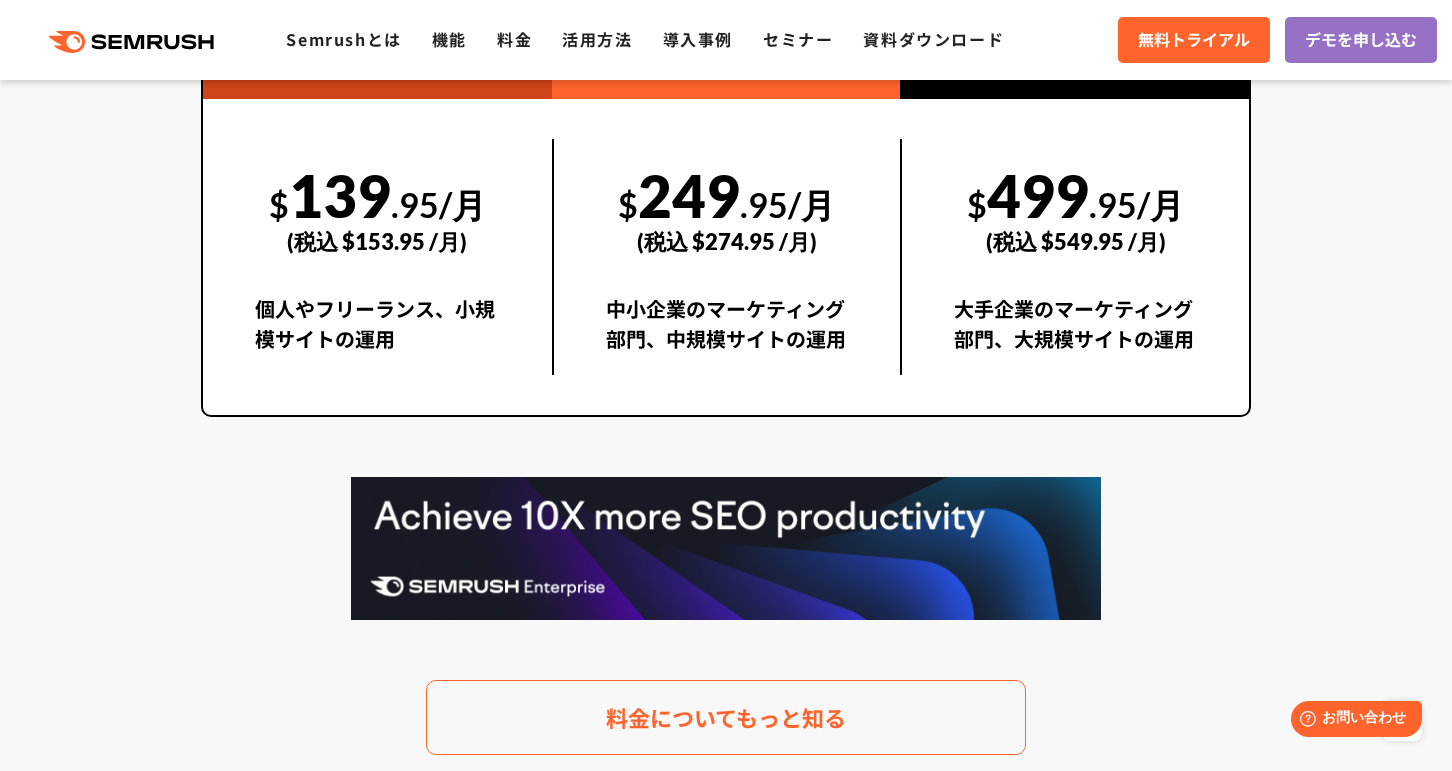 scroll, scrollTop: 3638, scrollLeft: 0, axis: vertical 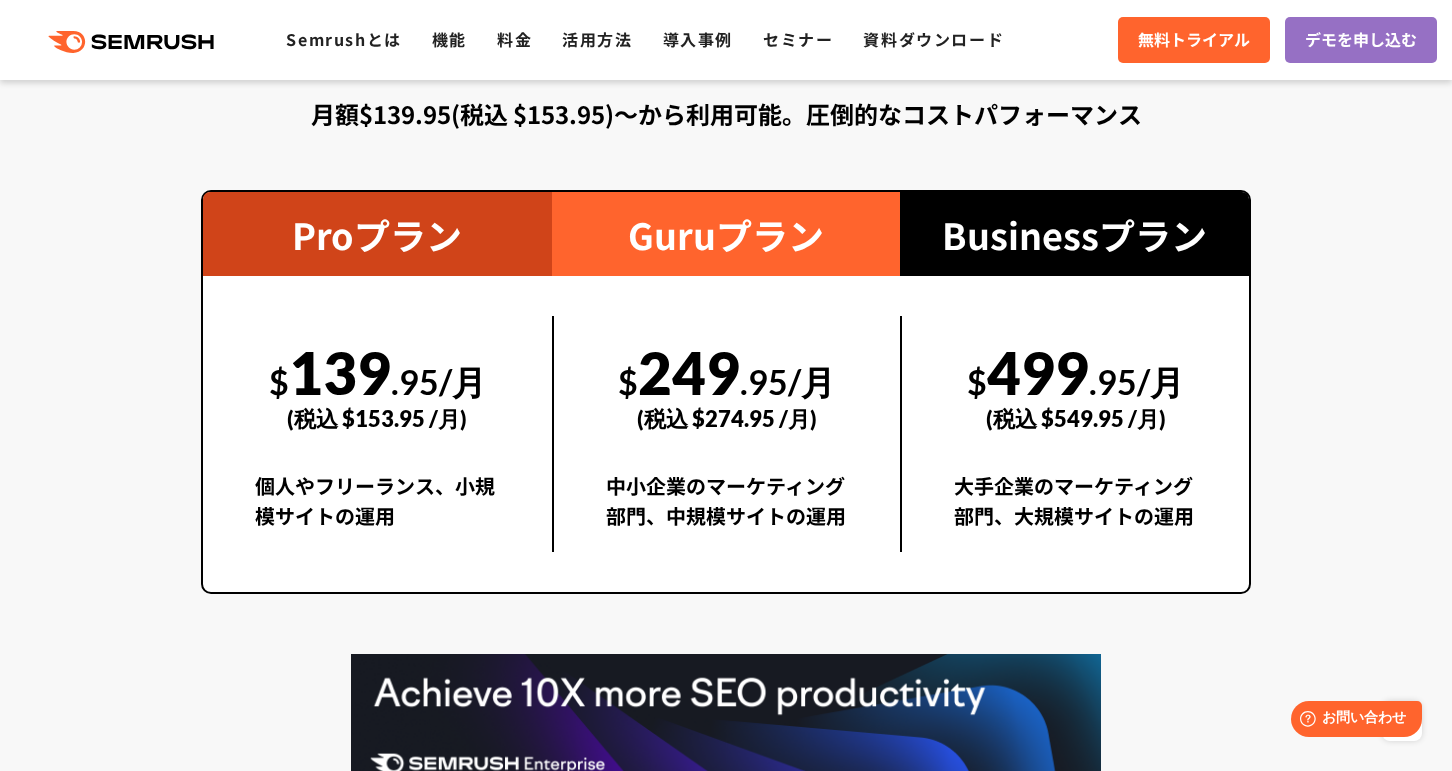type 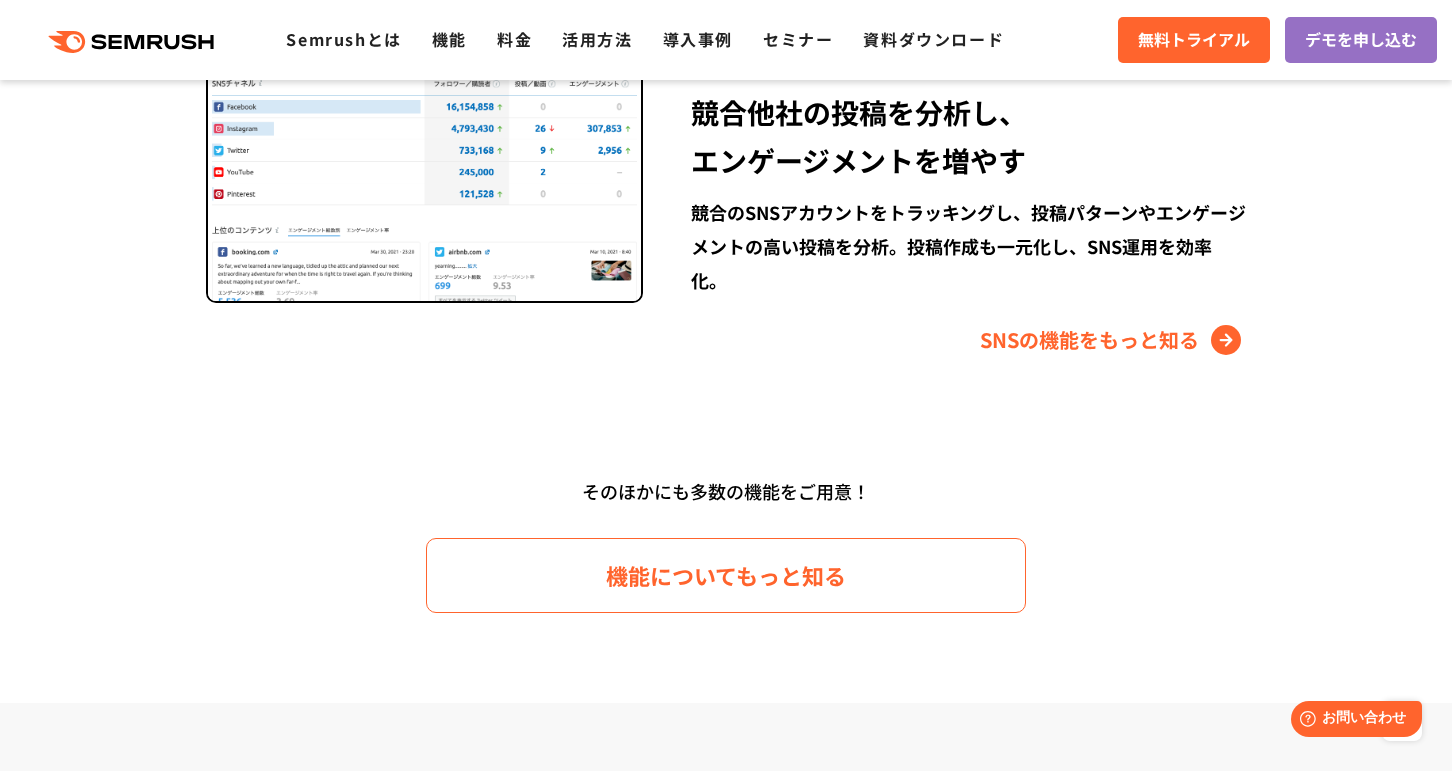 scroll, scrollTop: 2938, scrollLeft: 0, axis: vertical 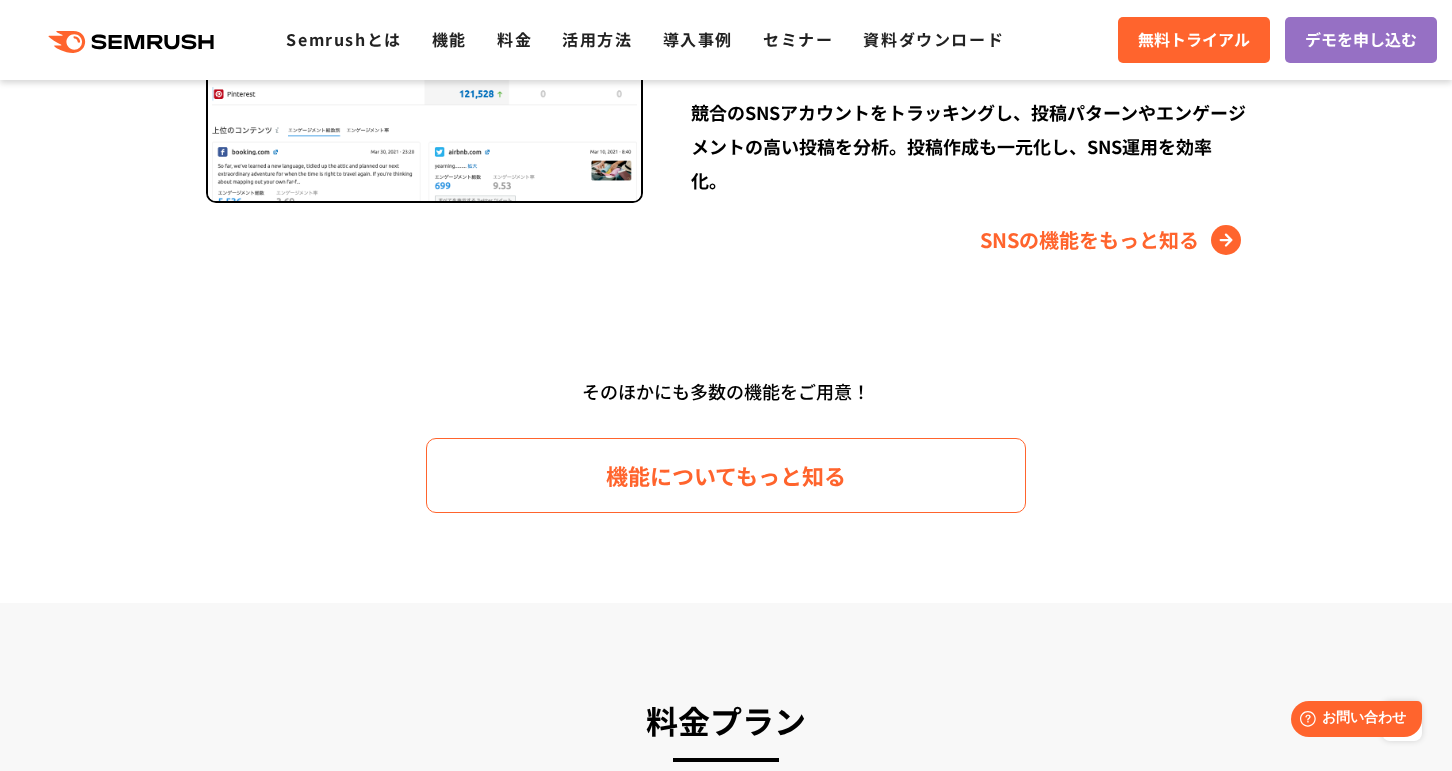 click on "そのほかにも多数の機能をご用意！" at bounding box center (726, 391) 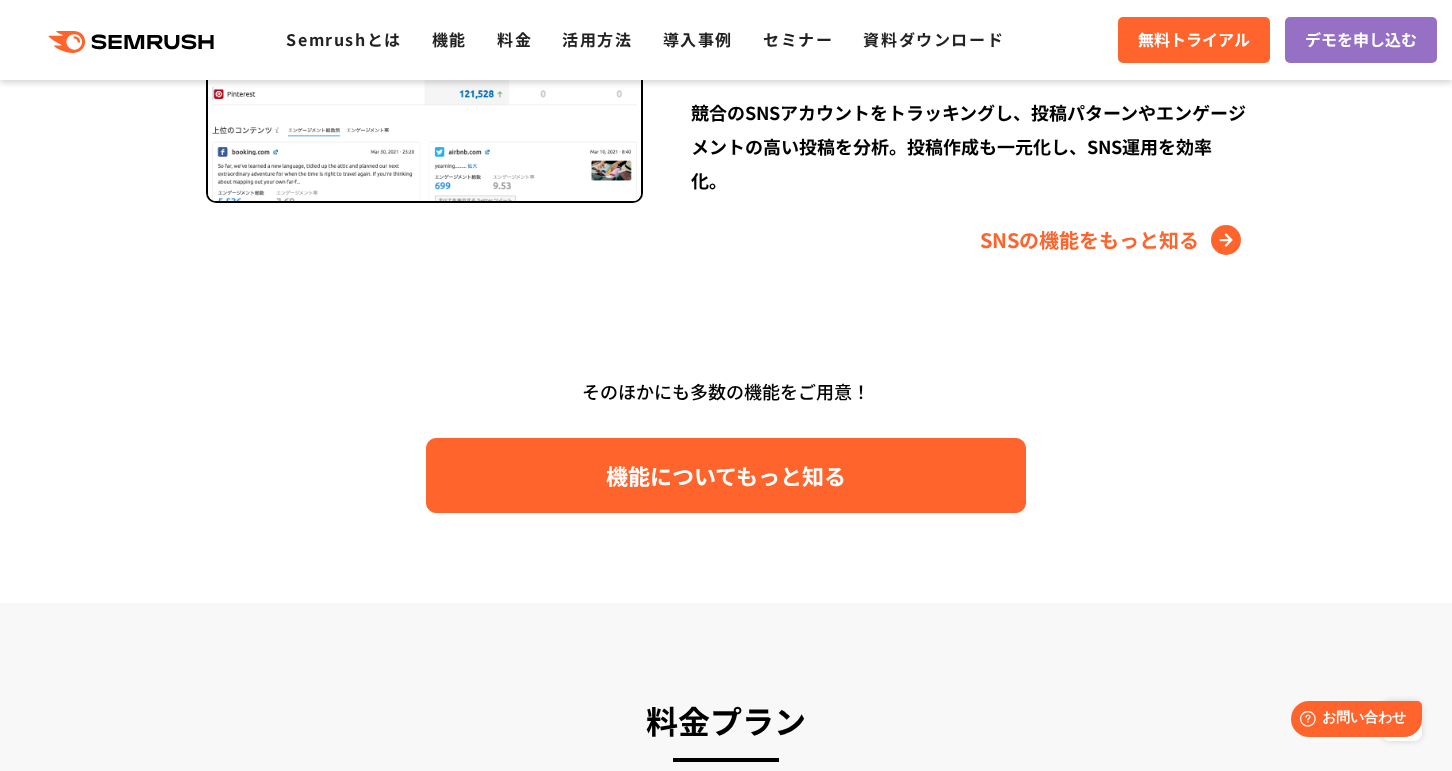 click on "機能についてもっと知る" at bounding box center (726, 475) 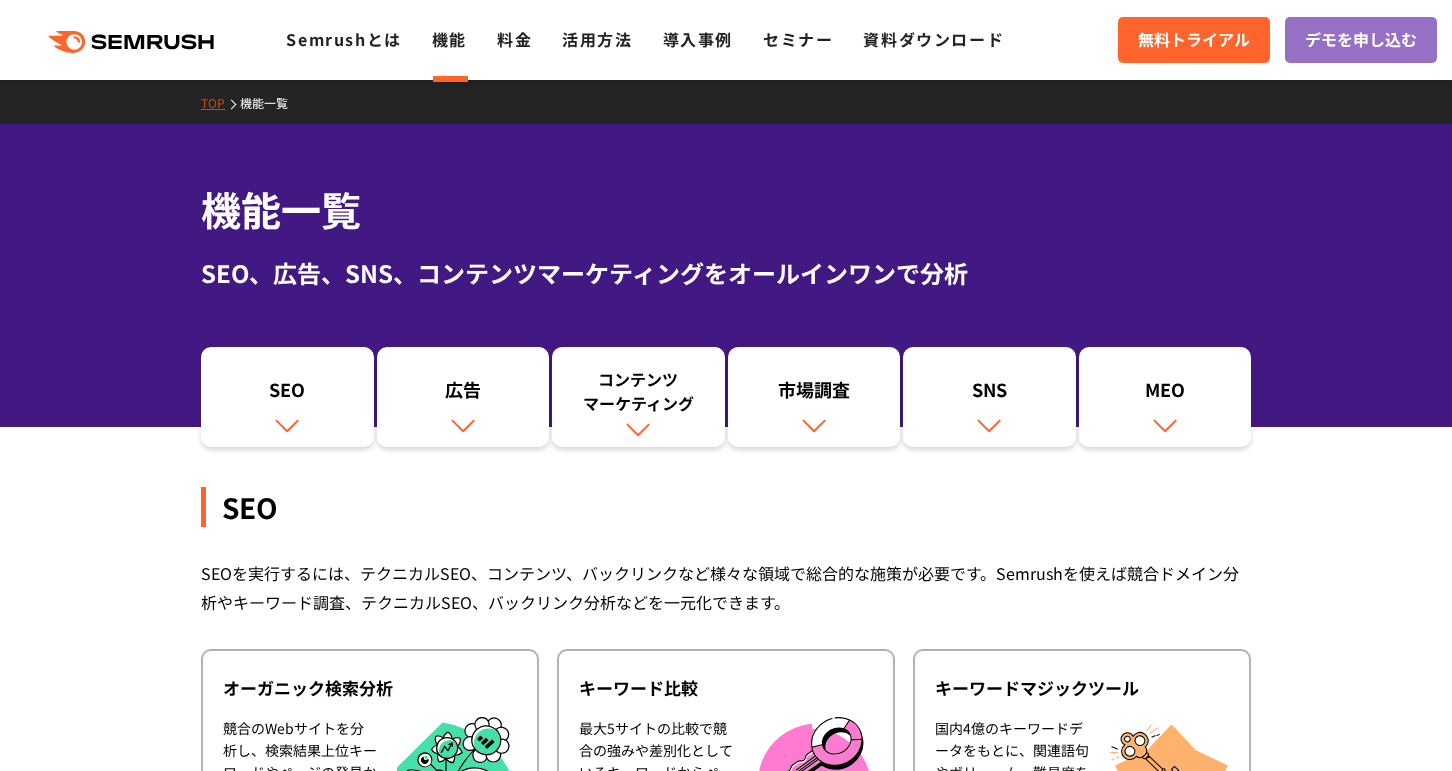 scroll, scrollTop: 100, scrollLeft: 0, axis: vertical 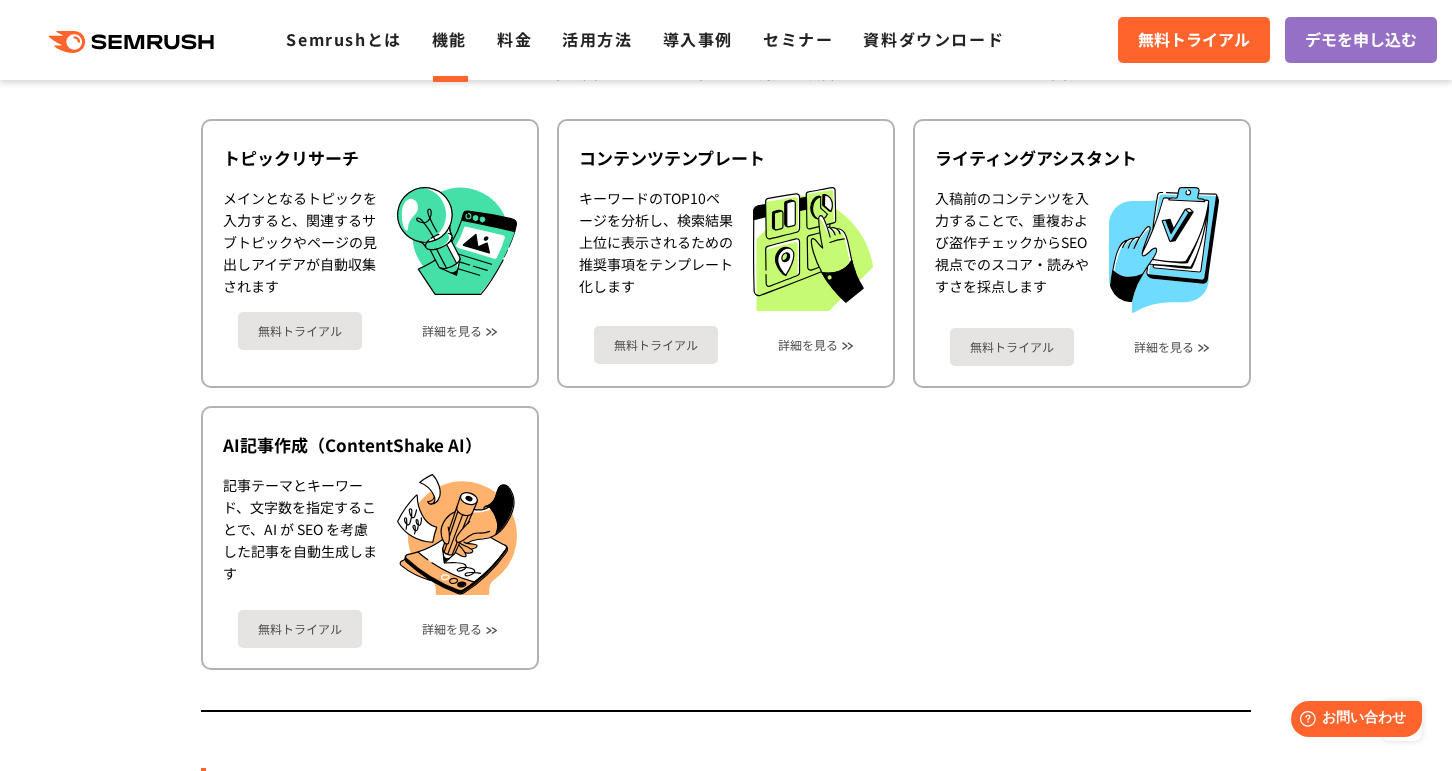 click on "機能詳細
デジタルマーケティングの様々な領域で自社、競合を分析 施策を実行するためのインサイトを導き出します
SEO
SEOを実行するには、テクニカルSEO、コンテンツ、バックリンクなど様々な領域で総合的な施策が必要です。Semrushを使えば競合ドメイン分析やキーワード調査、テクニカルSEO、バックリンク分析などを一元化できます。
オーガニック検索分析
競合のWebサイトを分析し、検索結果上位キーワードやページの発見から、SEOの改善点を見出します
SNS" at bounding box center [726, 521] 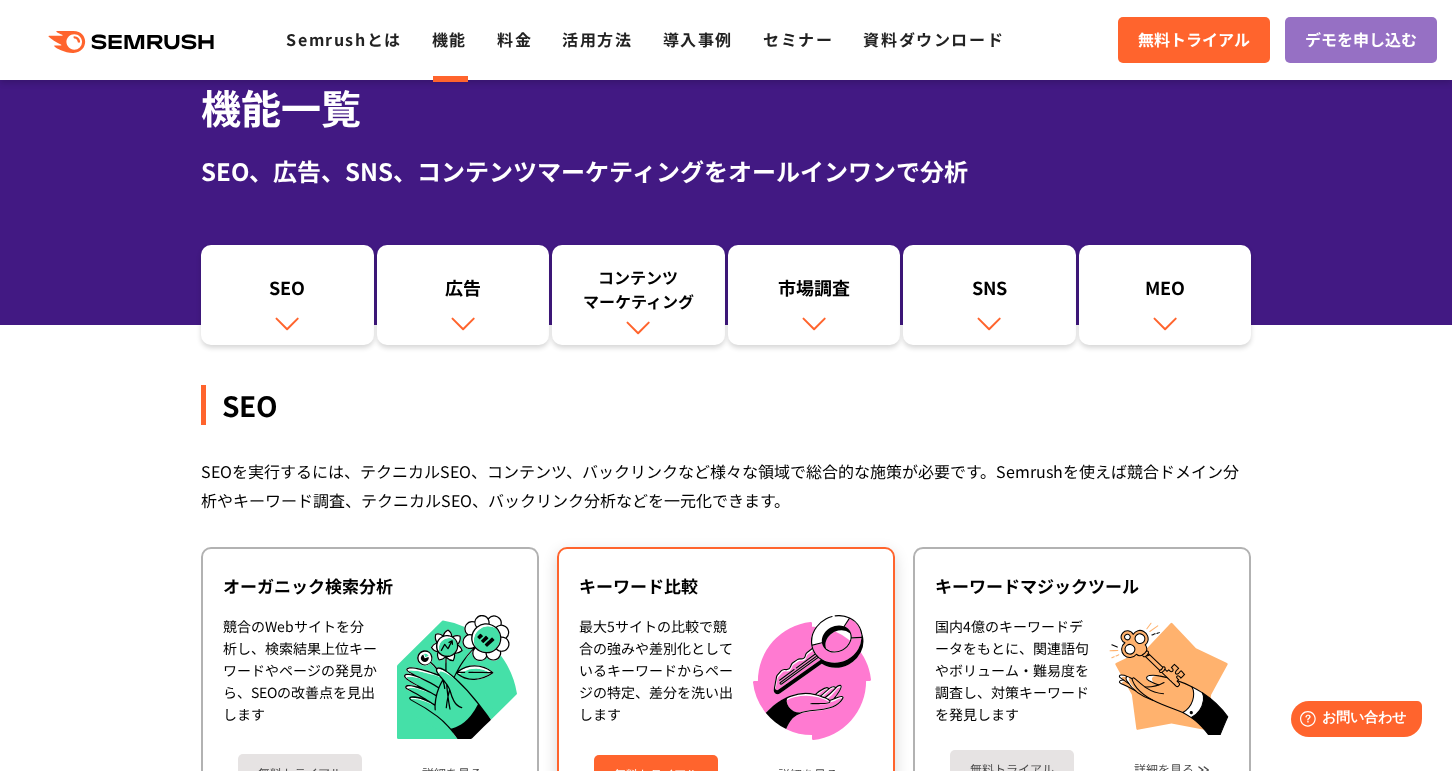 scroll, scrollTop: 100, scrollLeft: 0, axis: vertical 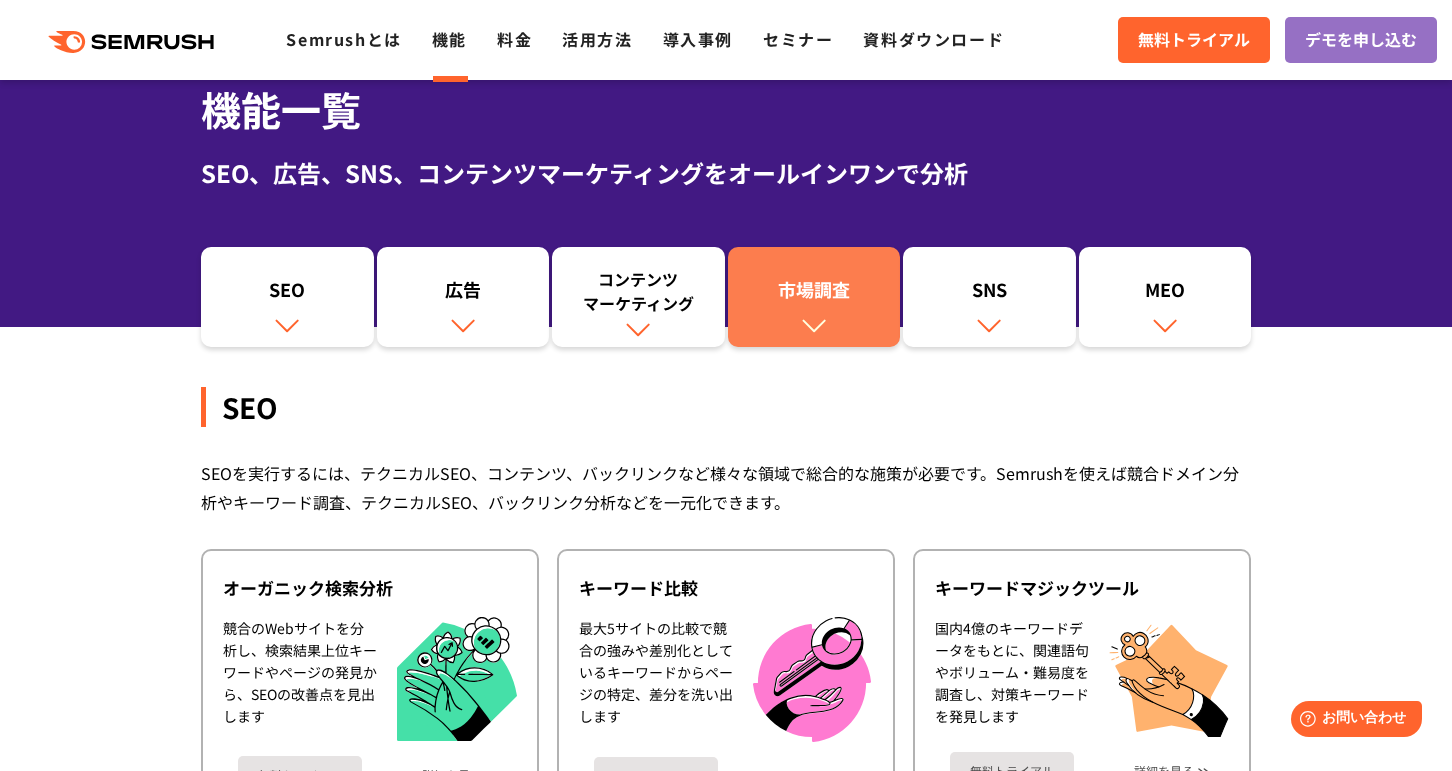 click on "市場調査" at bounding box center [814, 294] 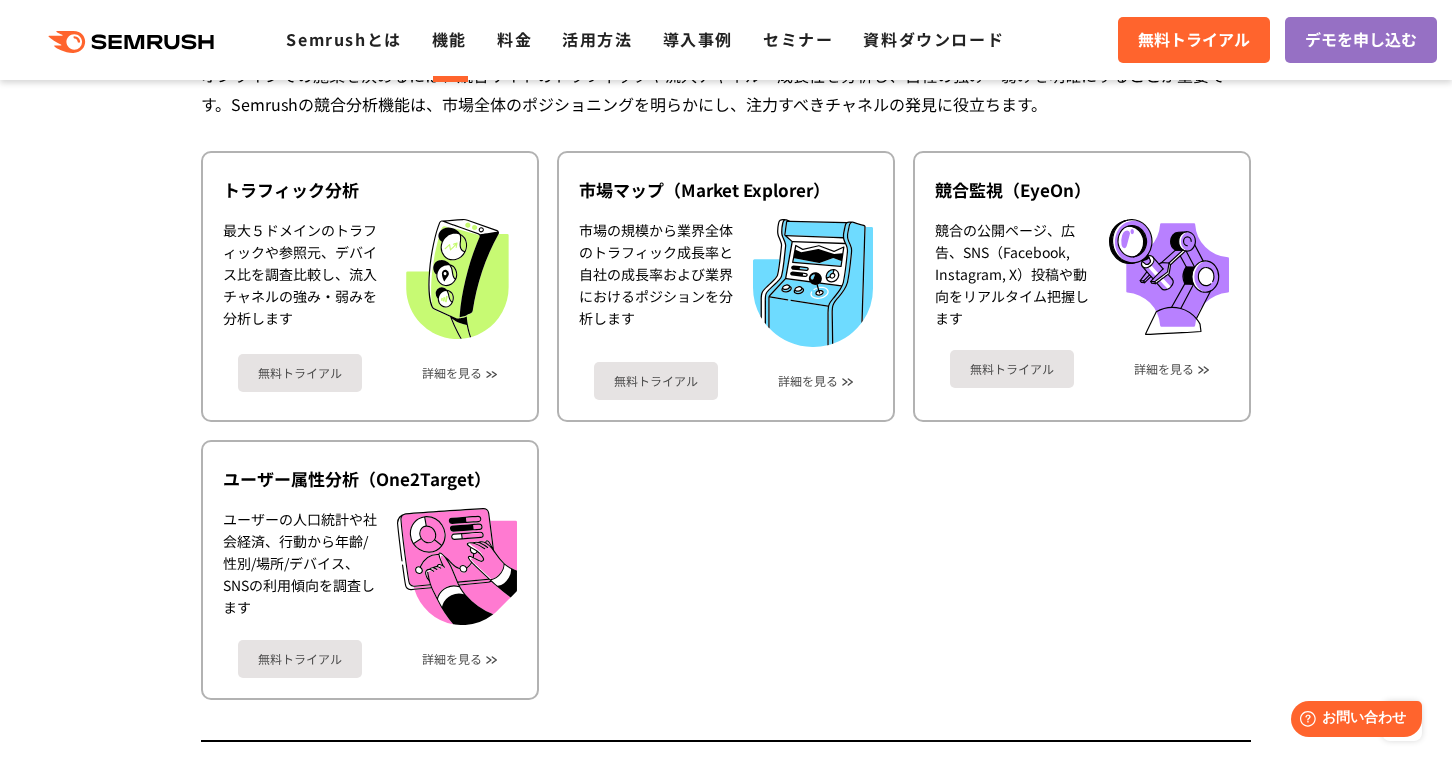 scroll, scrollTop: 3478, scrollLeft: 0, axis: vertical 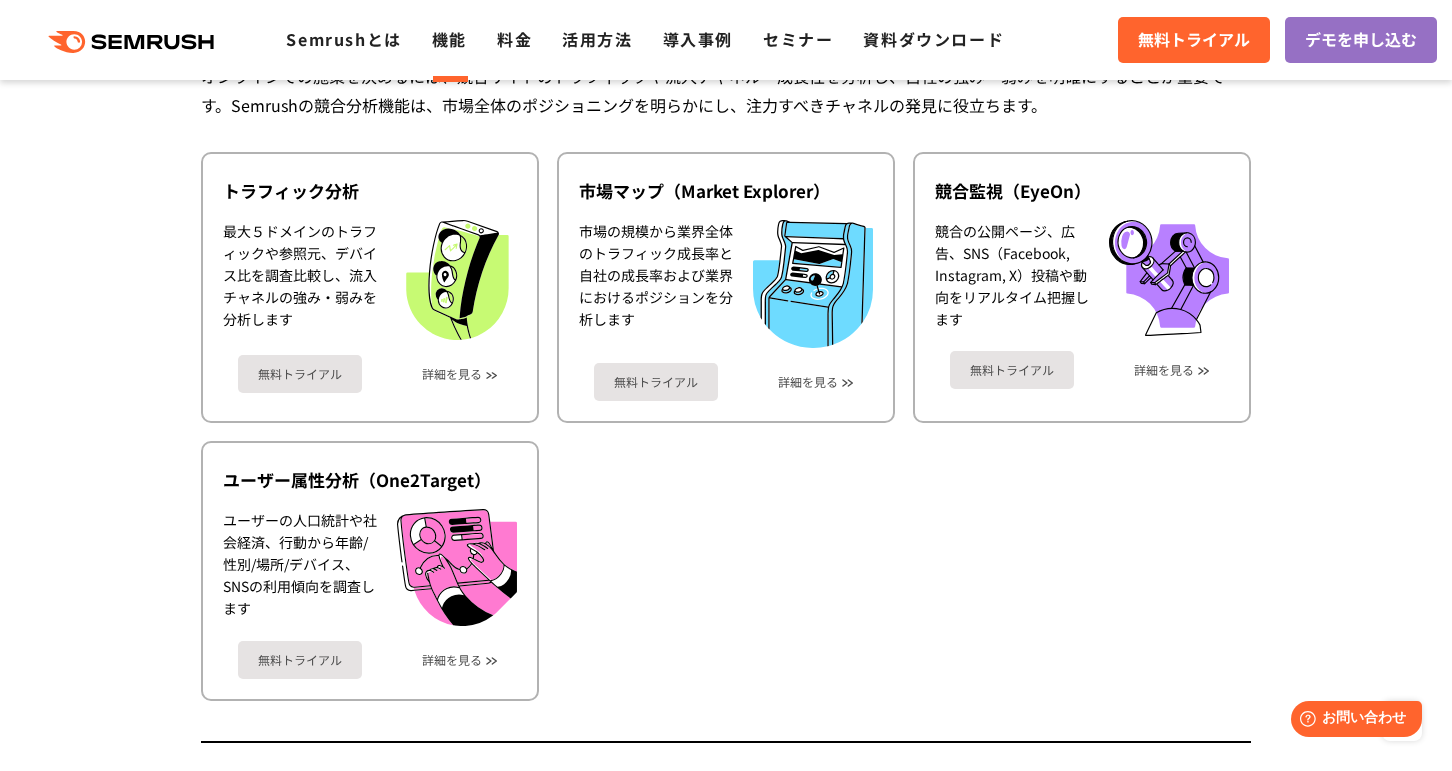 click on "トラフィック分析
最大５ドメインのトラフィックや参照元、デバイス比を調査比較し、流入チャネルの強み・弱みを分析します
無料トライアル 詳細を見る
市場マップ（Market Explorer）
市場の規模から業界全体のトラフィック成長率と自社の成長率および業界におけるポジションを分析します
無料トライアル 詳細を見る
詳細を見る" at bounding box center (726, 426) 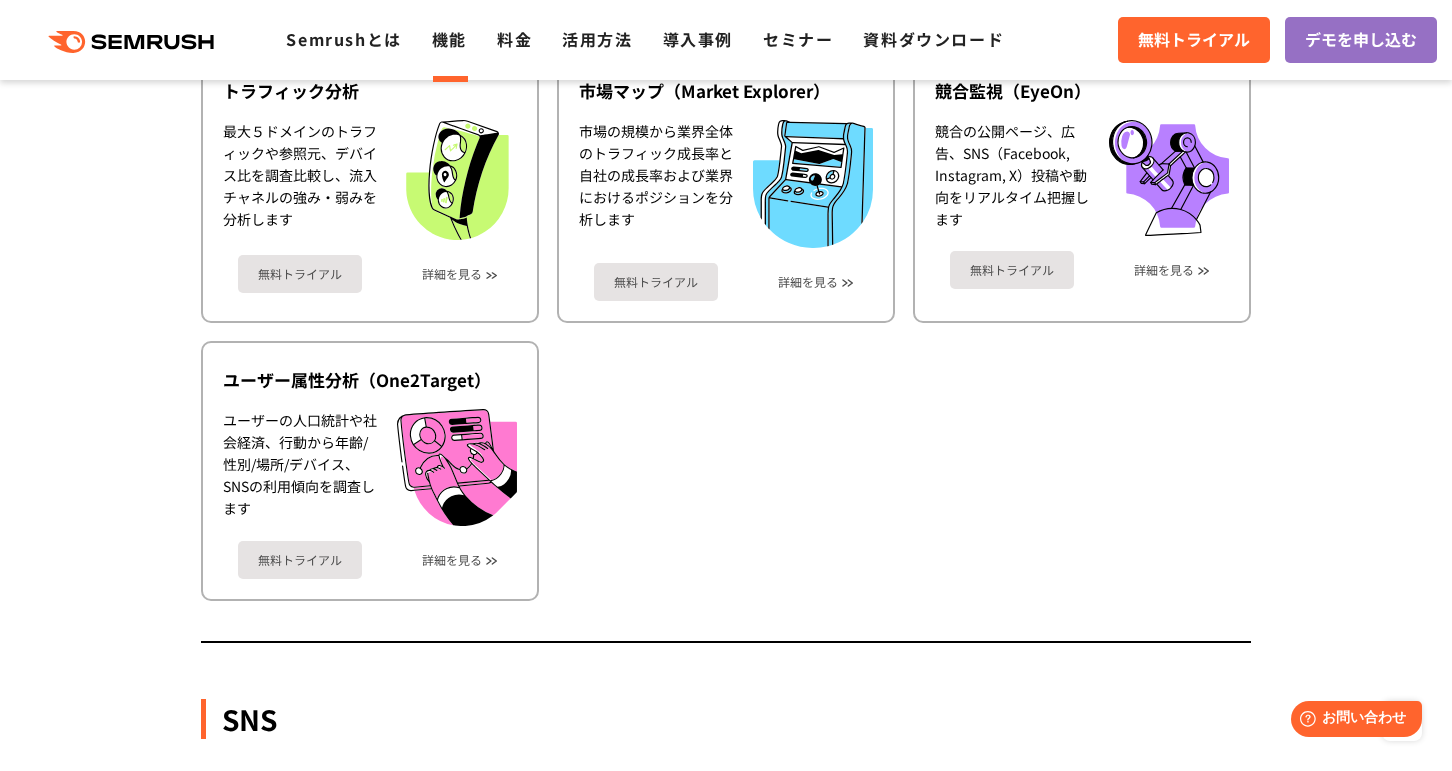 scroll, scrollTop: 3678, scrollLeft: 0, axis: vertical 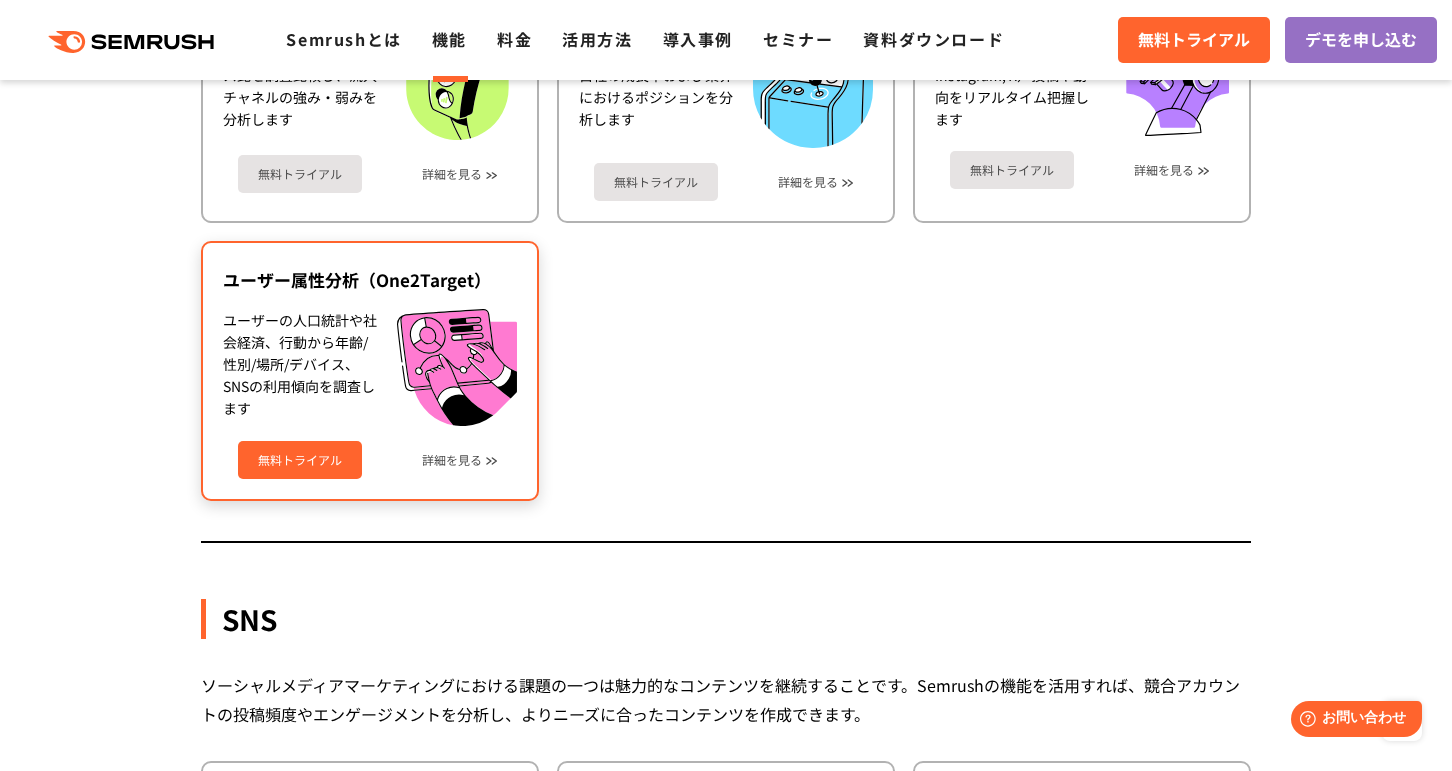 click on "無料トライアル" at bounding box center (300, 460) 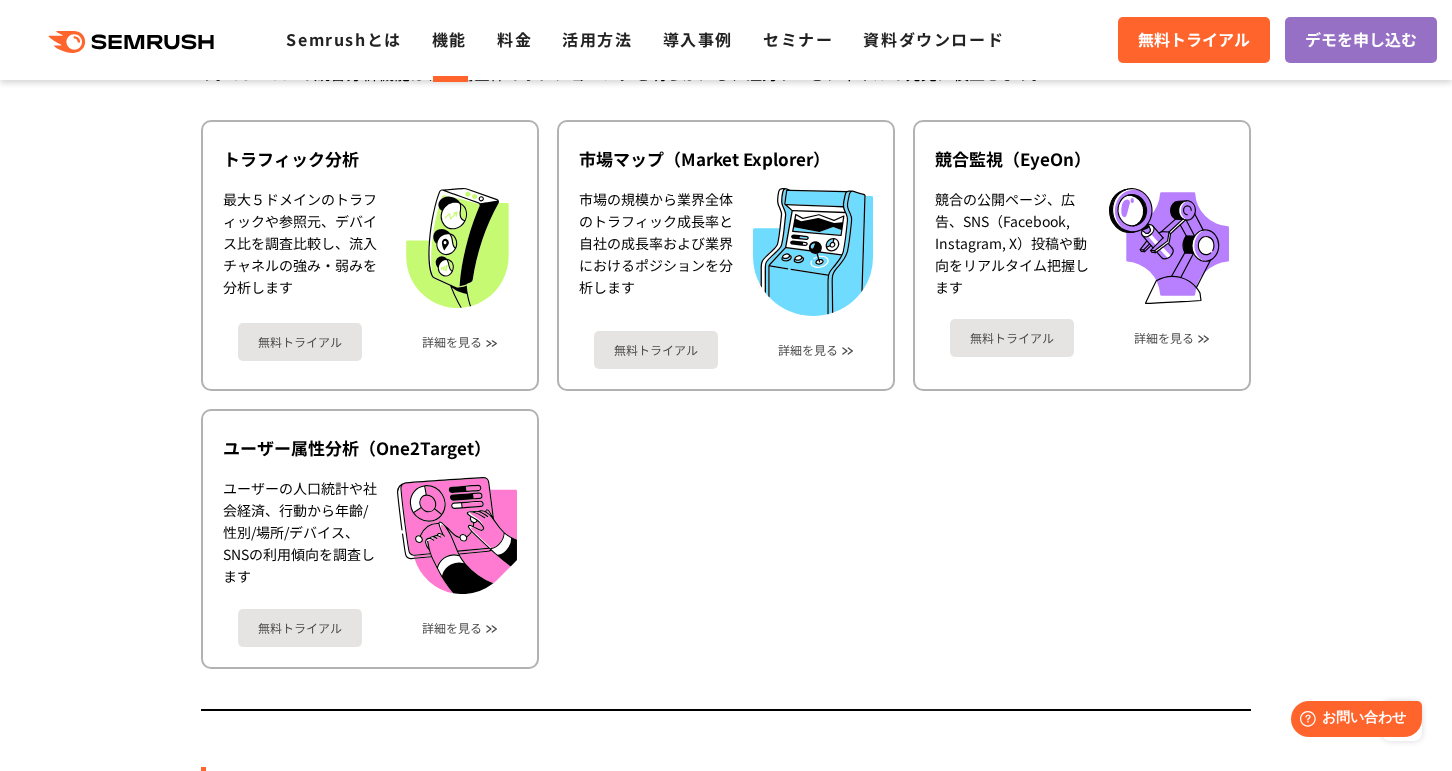 scroll, scrollTop: 3478, scrollLeft: 0, axis: vertical 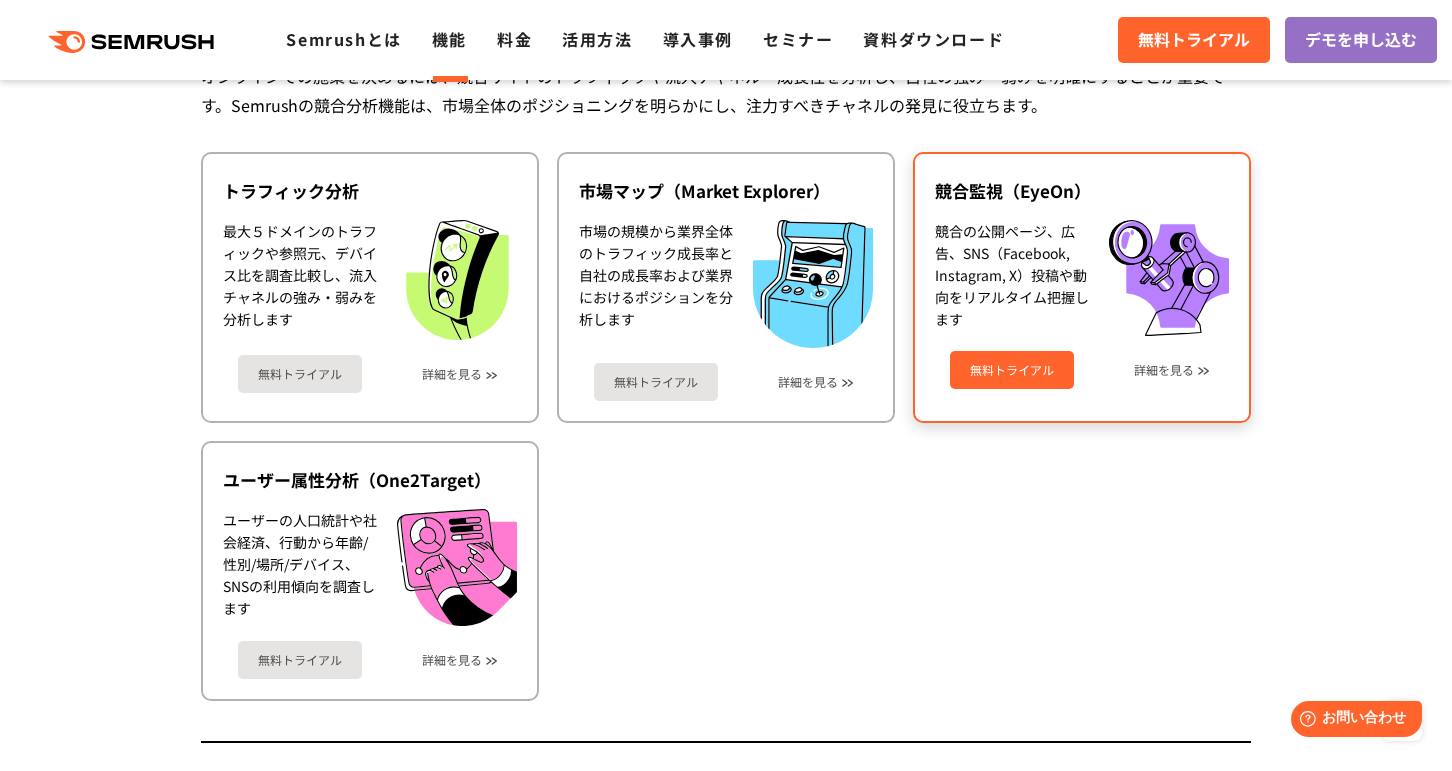 click on "無料トライアル" at bounding box center (1012, 370) 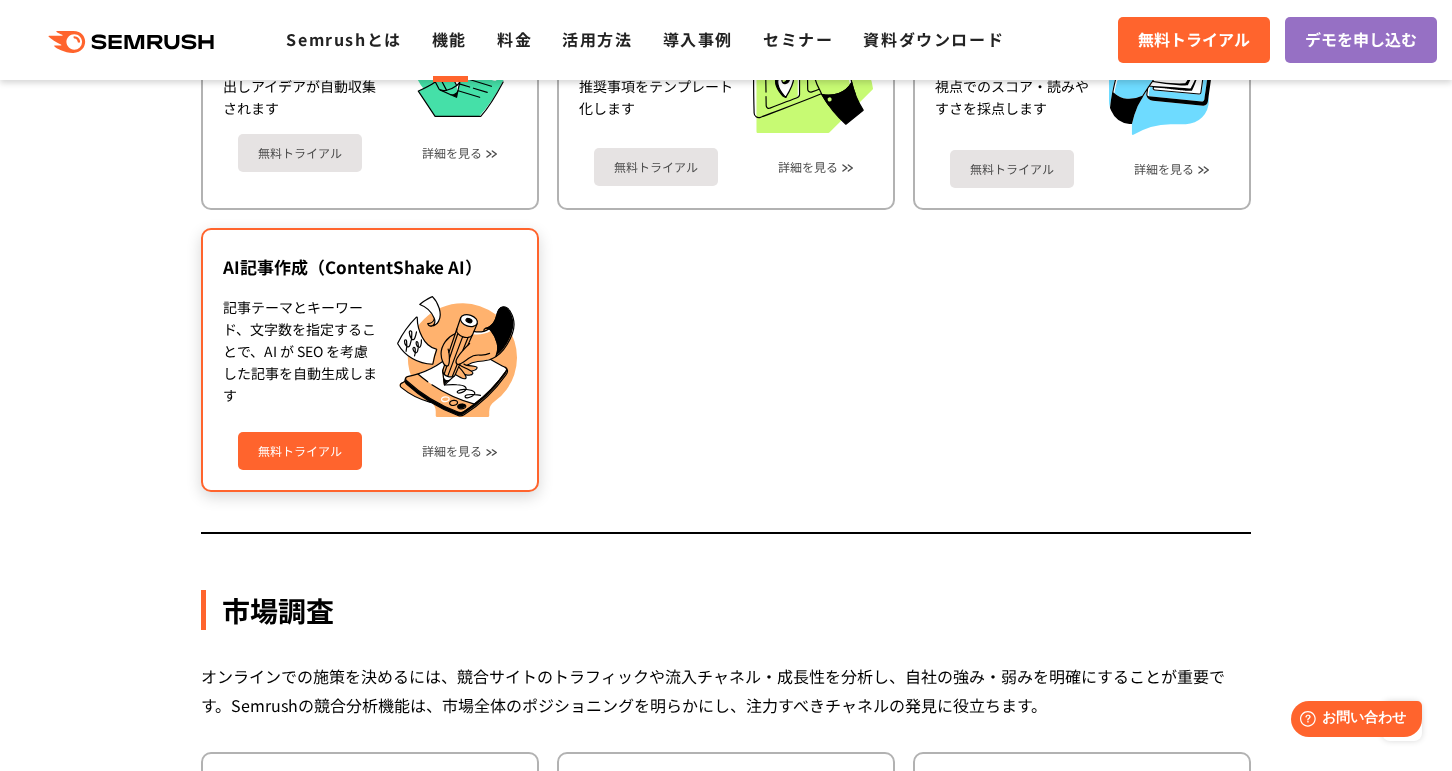 scroll, scrollTop: 2678, scrollLeft: 0, axis: vertical 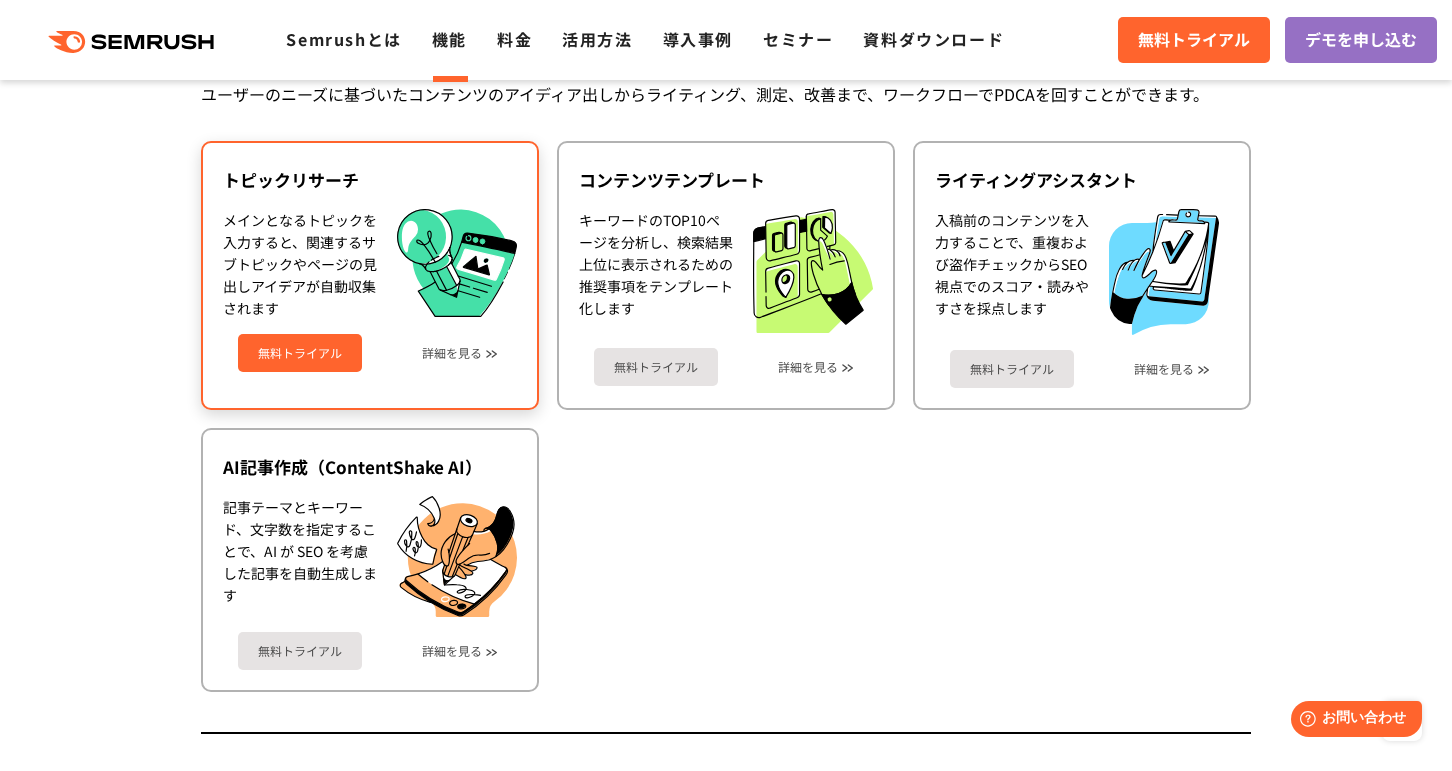 click on "無料トライアル" at bounding box center (300, 353) 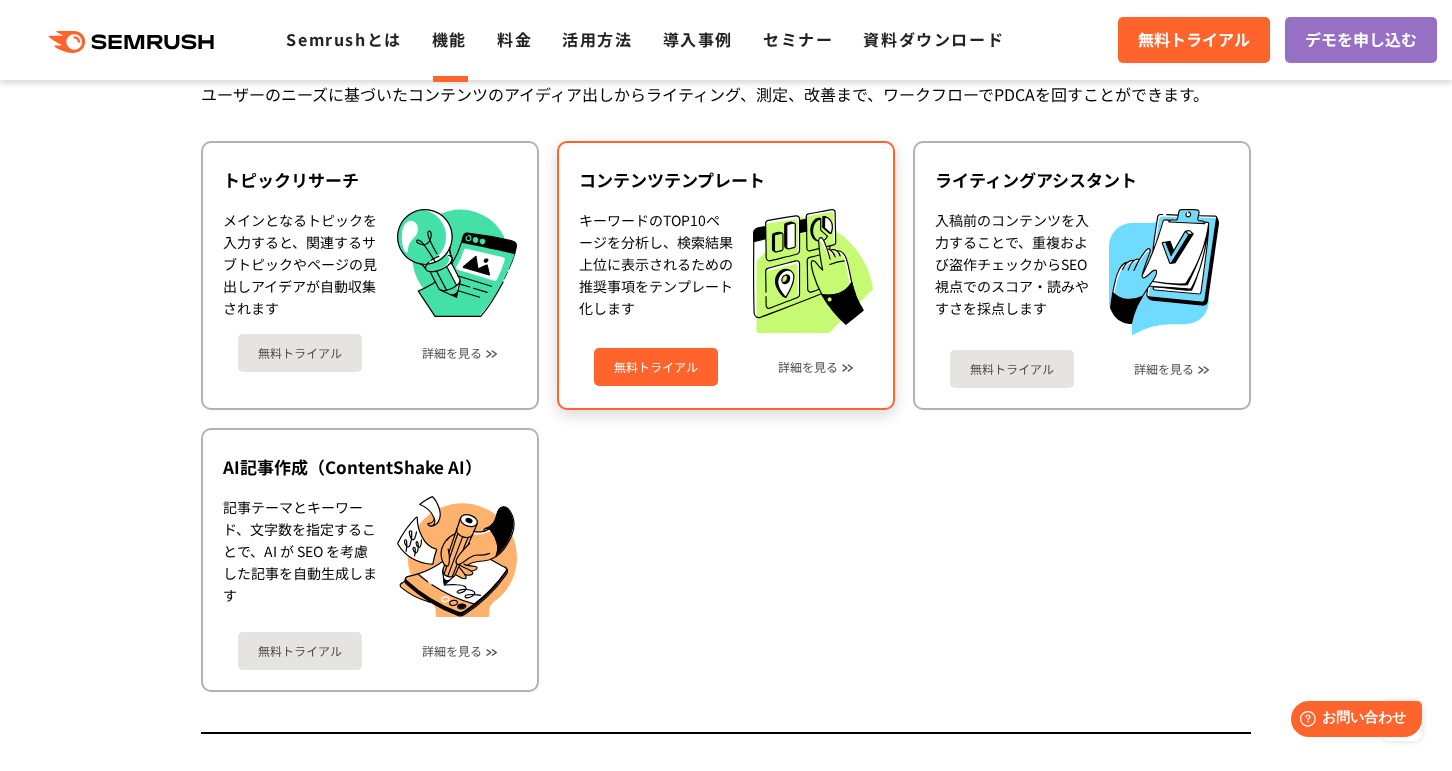 click on "無料トライアル" at bounding box center (656, 367) 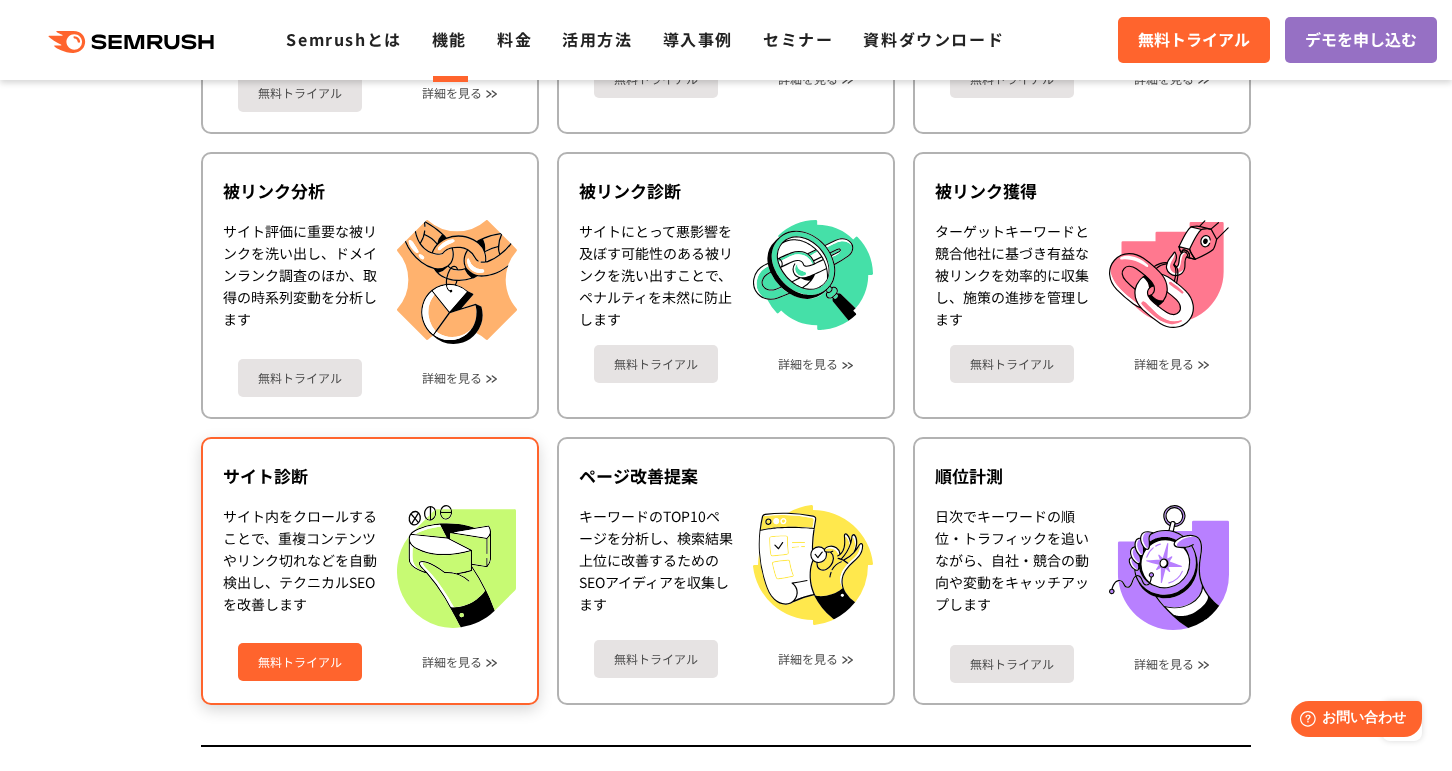 scroll, scrollTop: 1178, scrollLeft: 0, axis: vertical 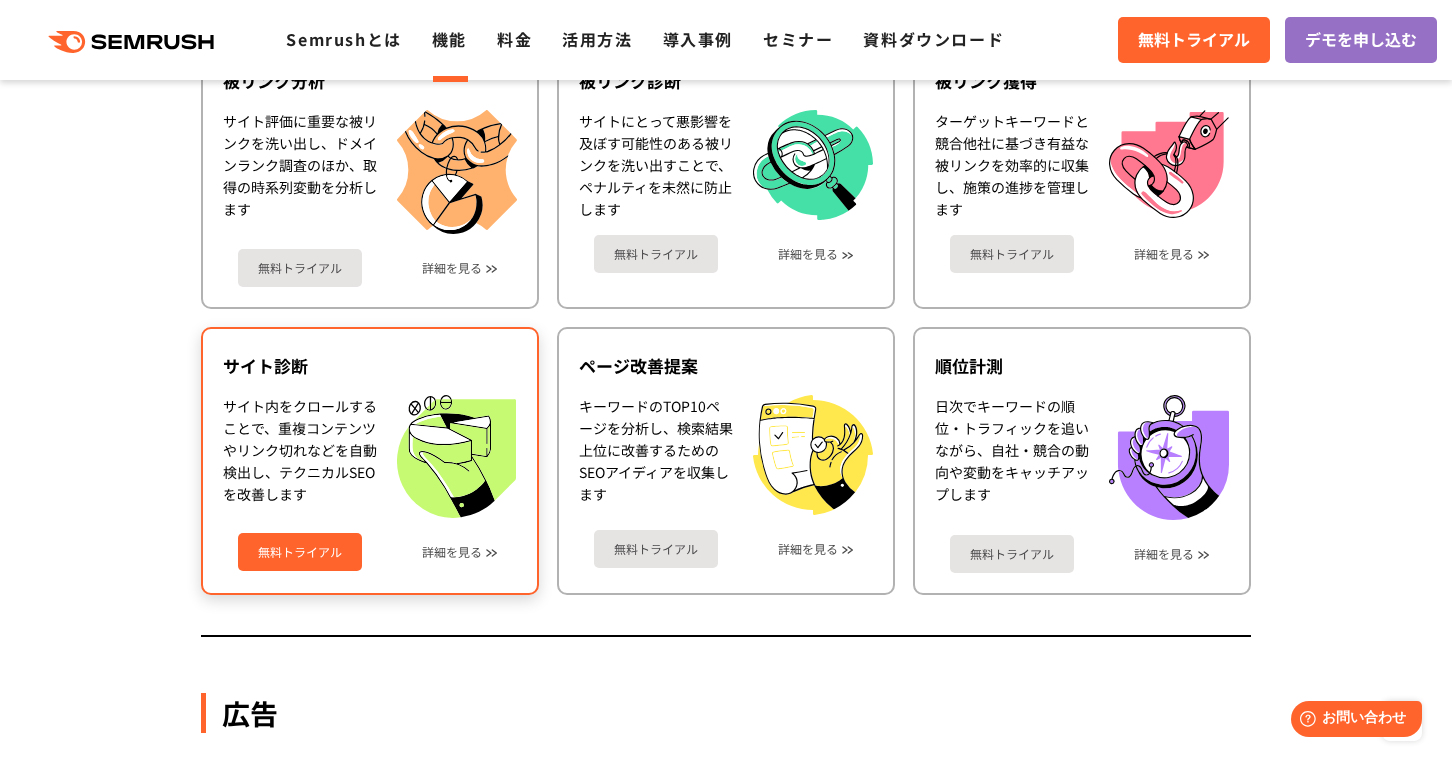 click on "無料トライアル" at bounding box center (300, 552) 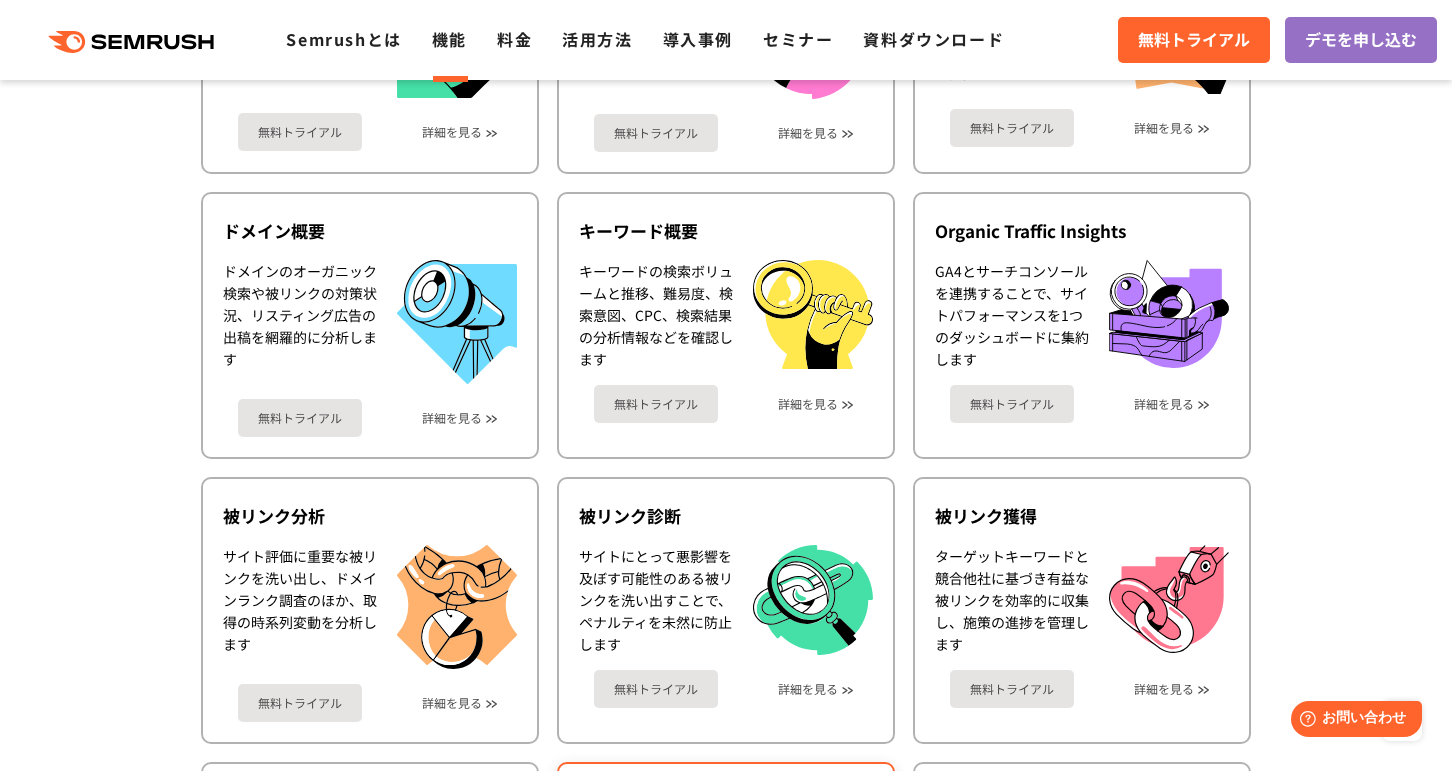 scroll, scrollTop: 778, scrollLeft: 0, axis: vertical 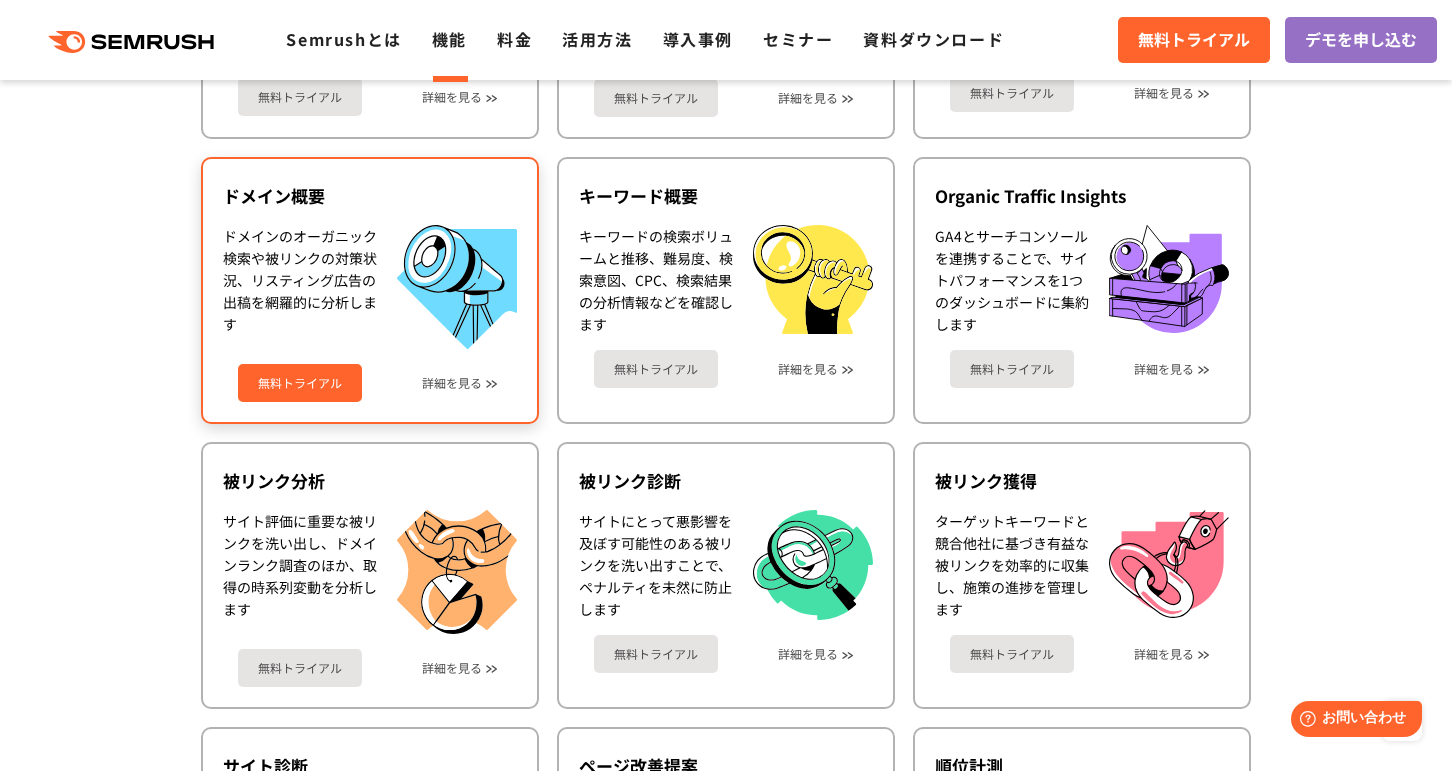click on "無料トライアル" at bounding box center (300, 383) 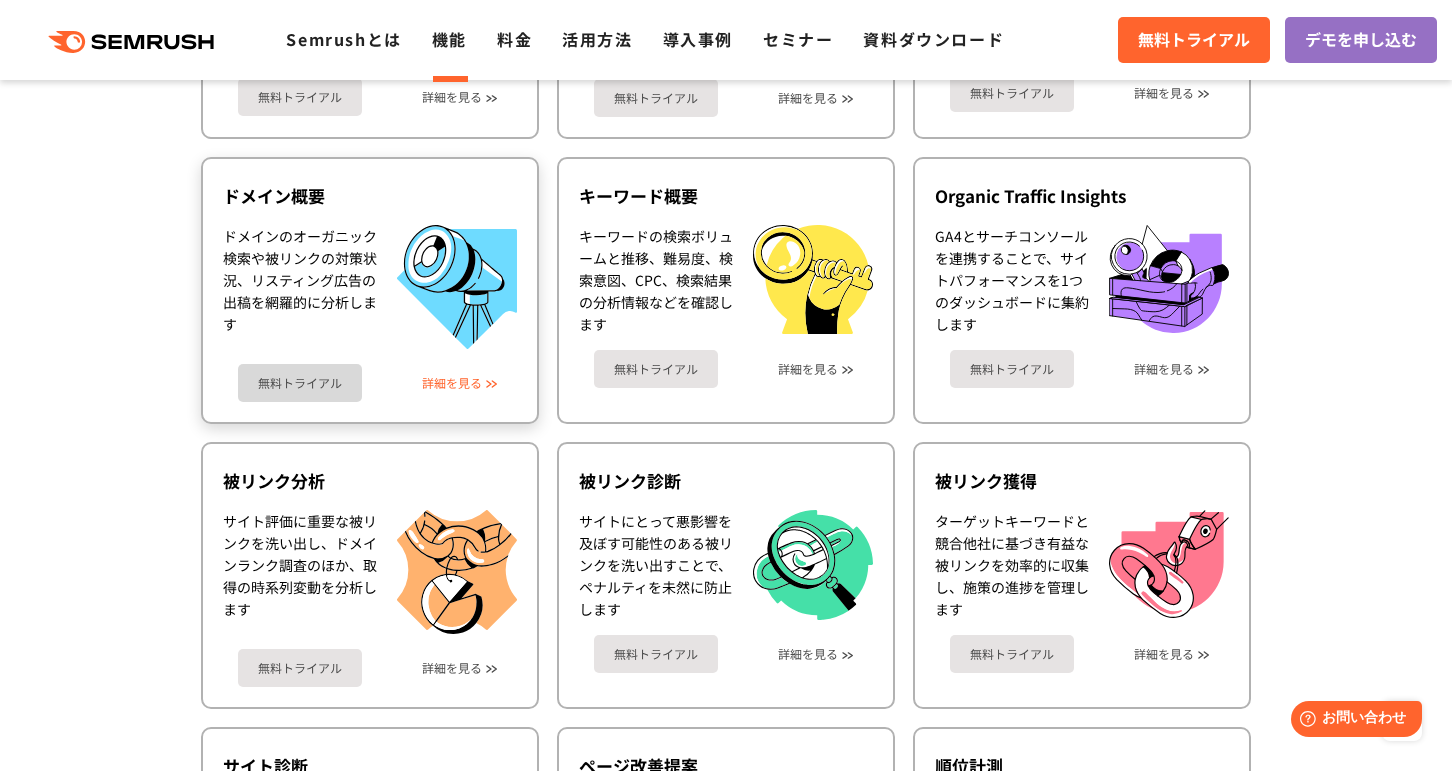 click on "詳細を見る" at bounding box center (452, 383) 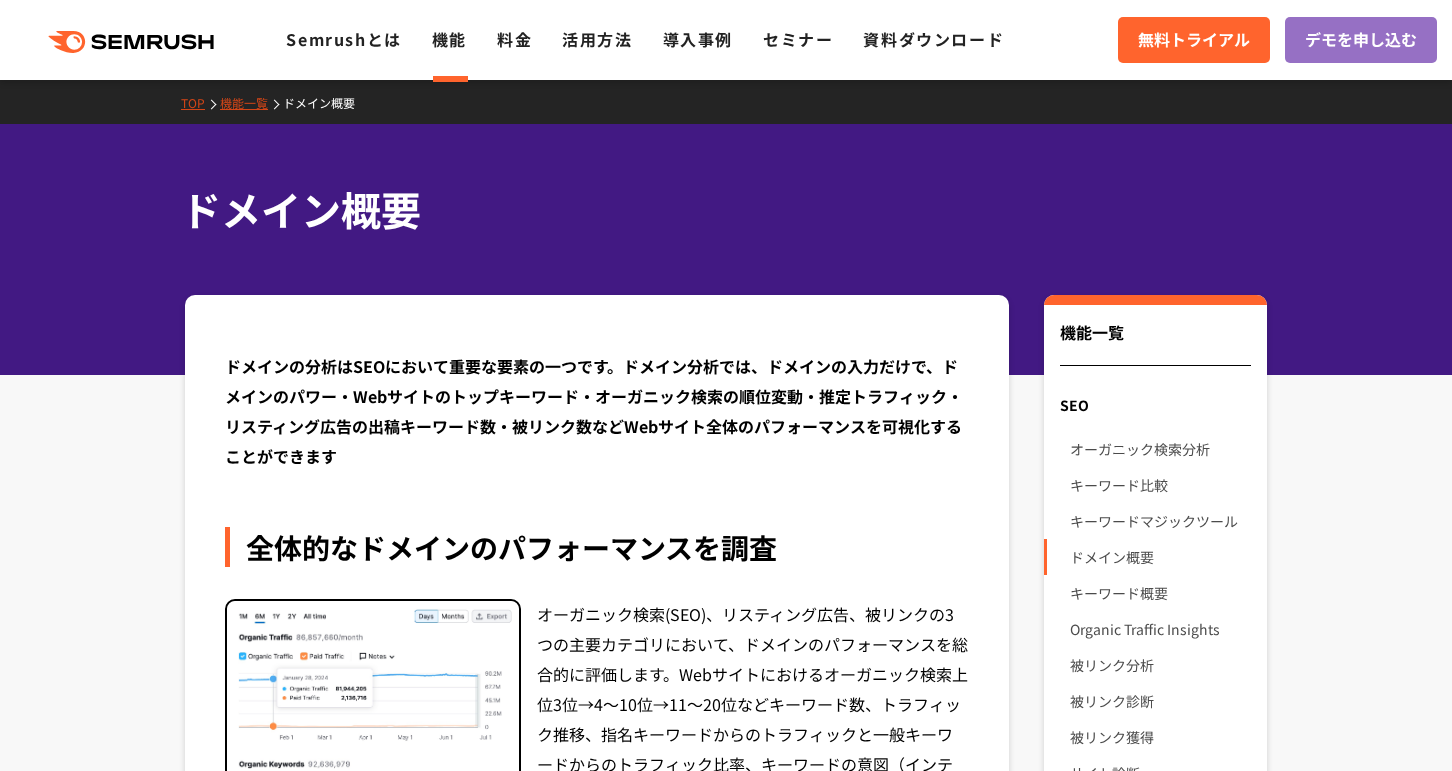 scroll, scrollTop: 200, scrollLeft: 0, axis: vertical 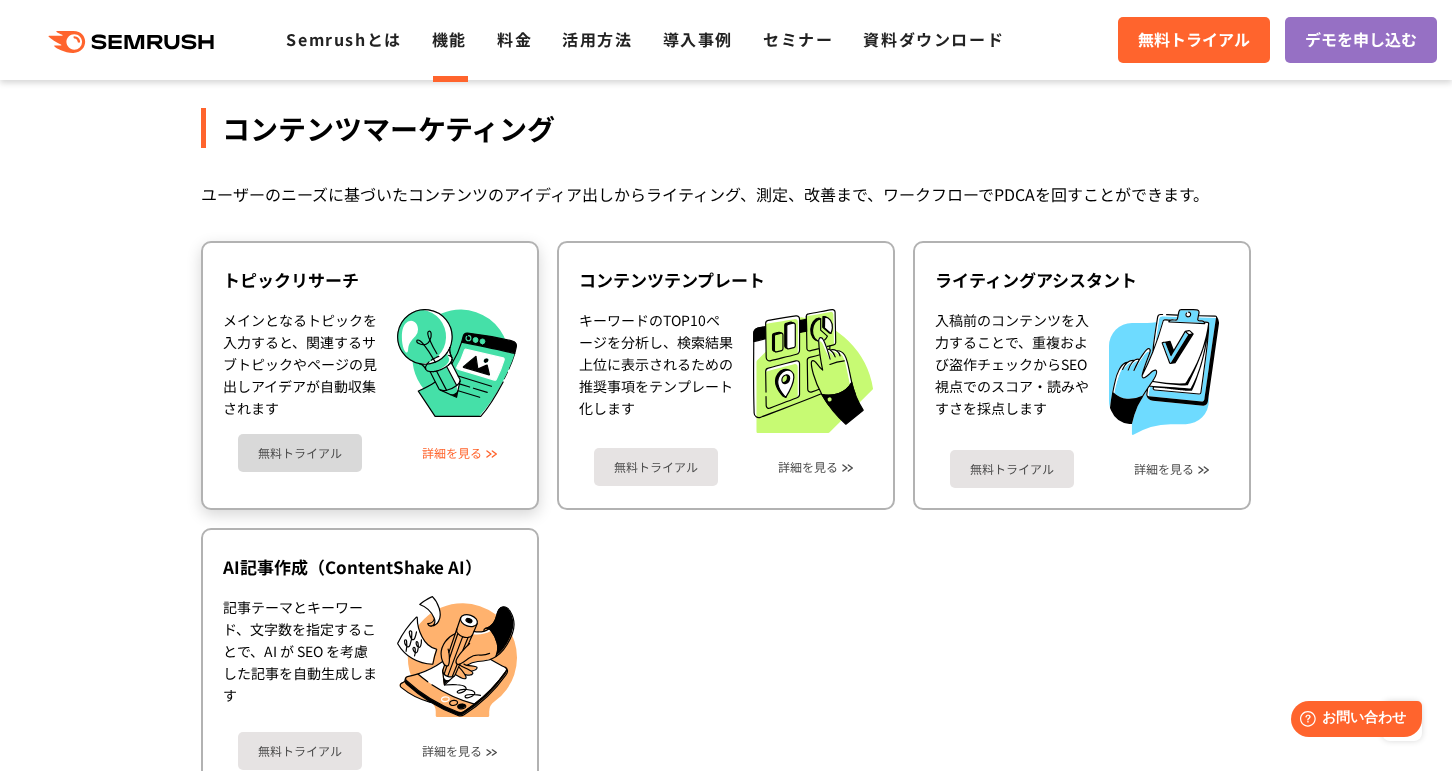 click on "詳細を見る" at bounding box center (452, 453) 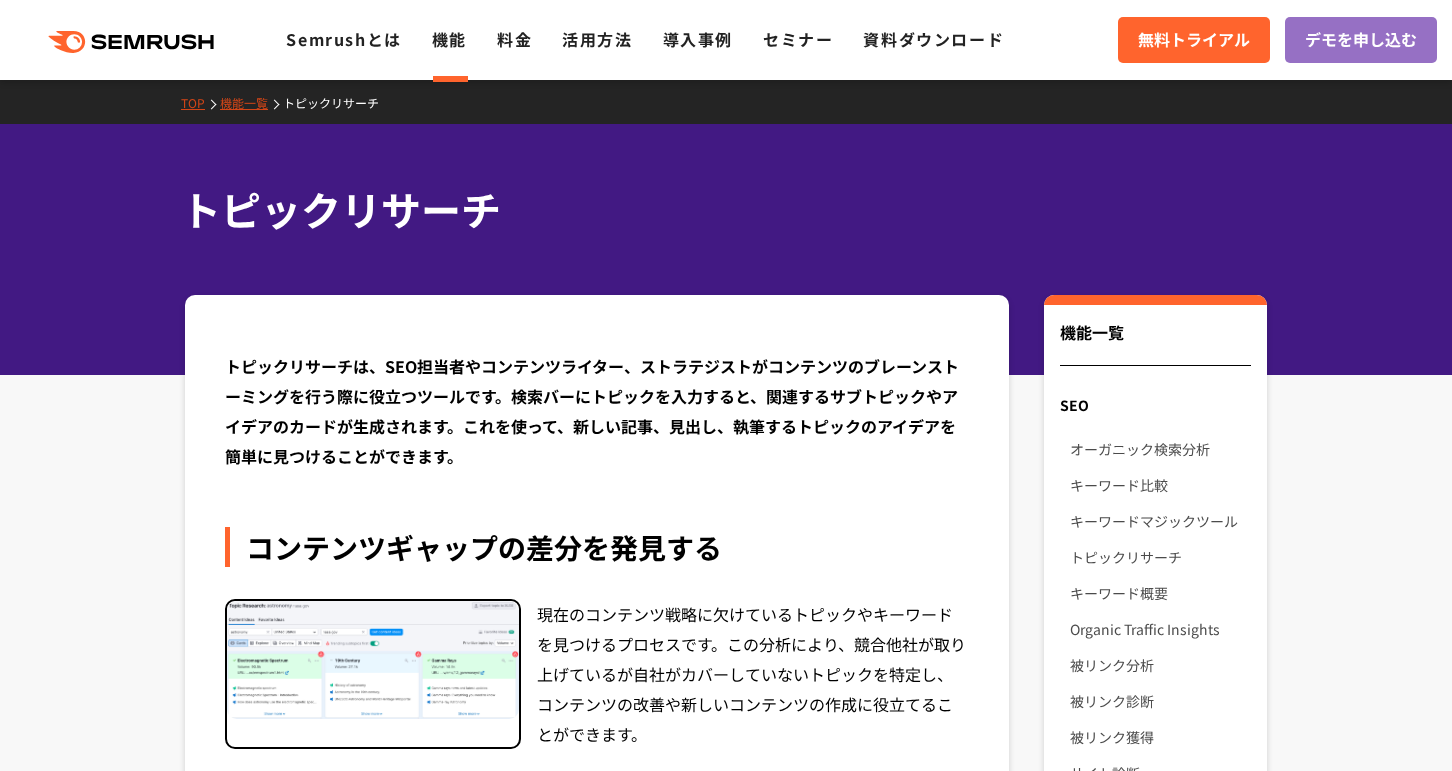 scroll, scrollTop: 127, scrollLeft: 0, axis: vertical 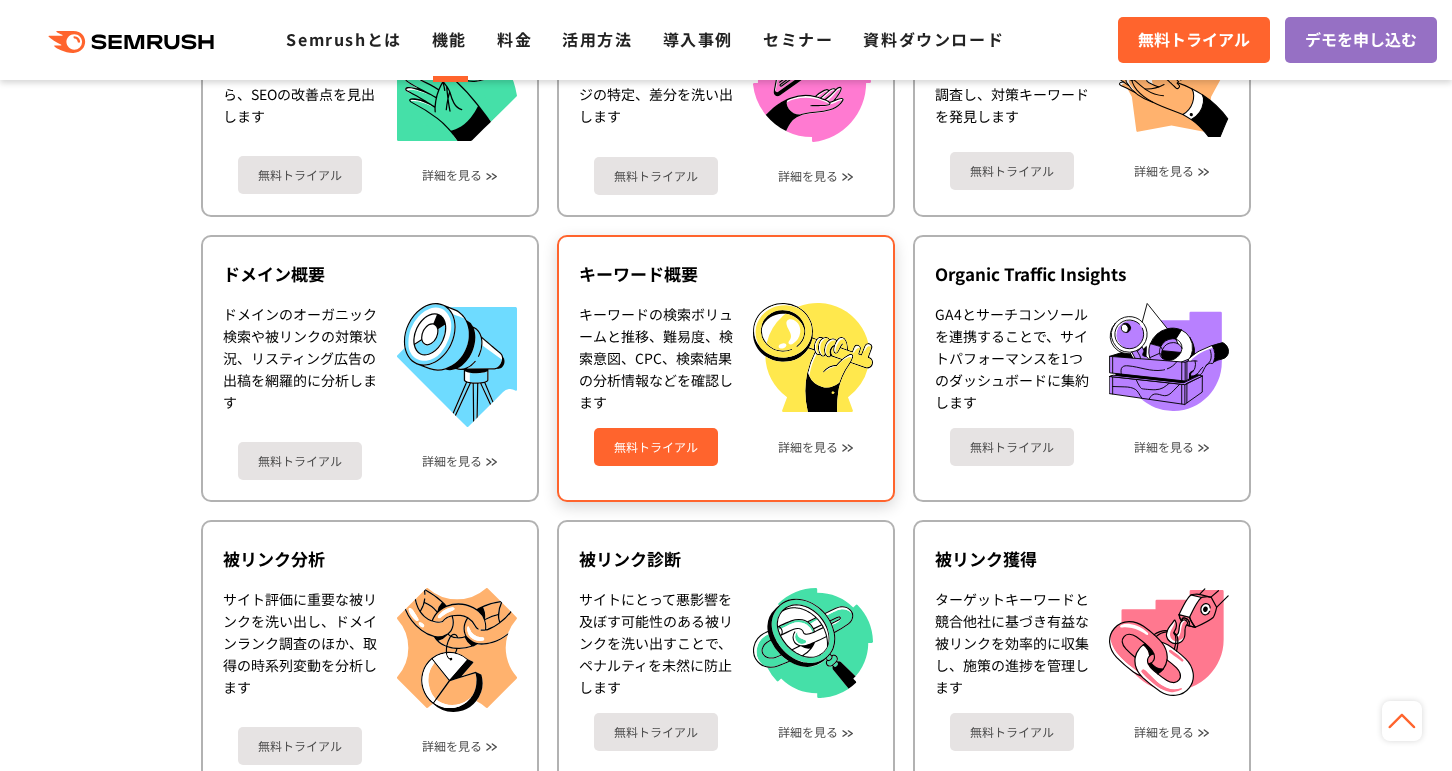 click on "無料トライアル 詳細を見る" at bounding box center (726, 439) 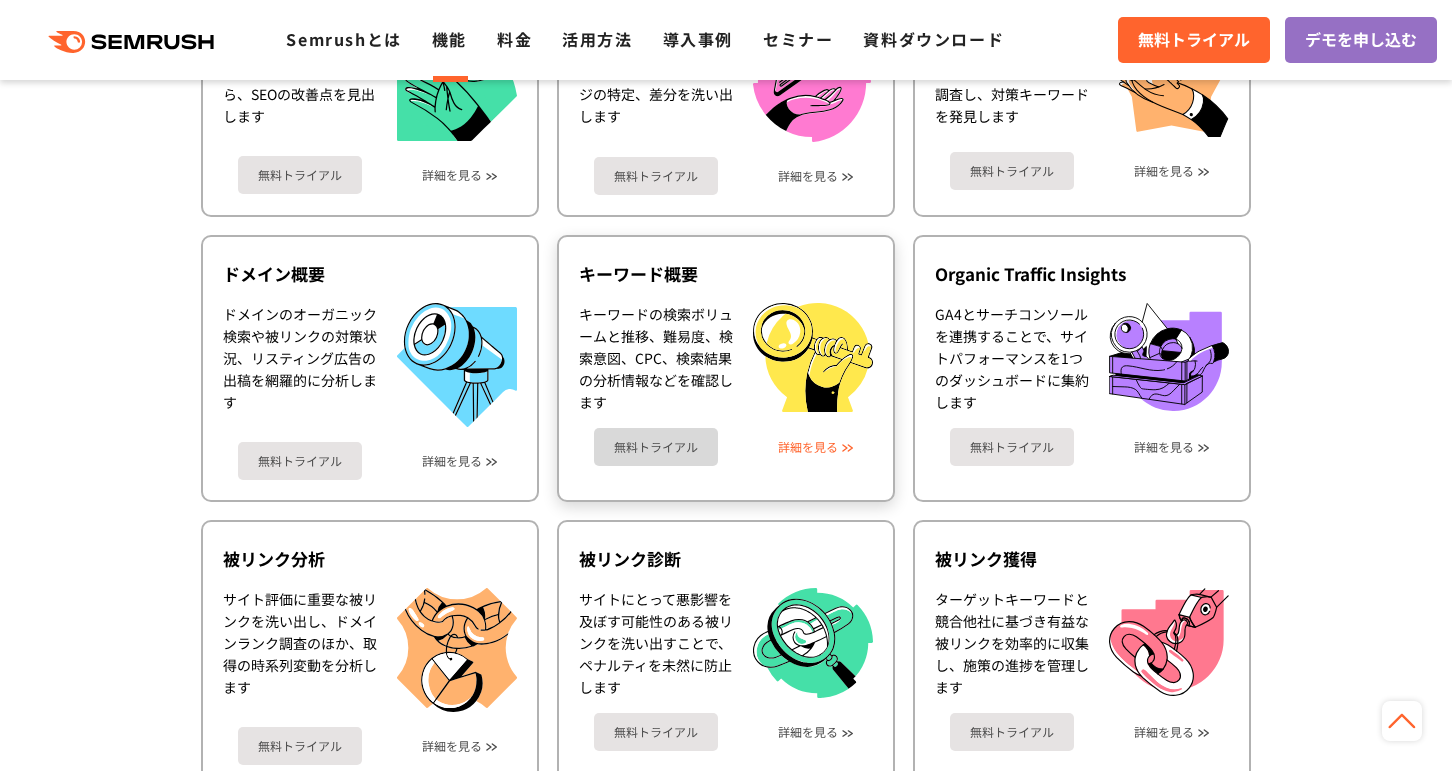 click on "詳細を見る" at bounding box center [808, 447] 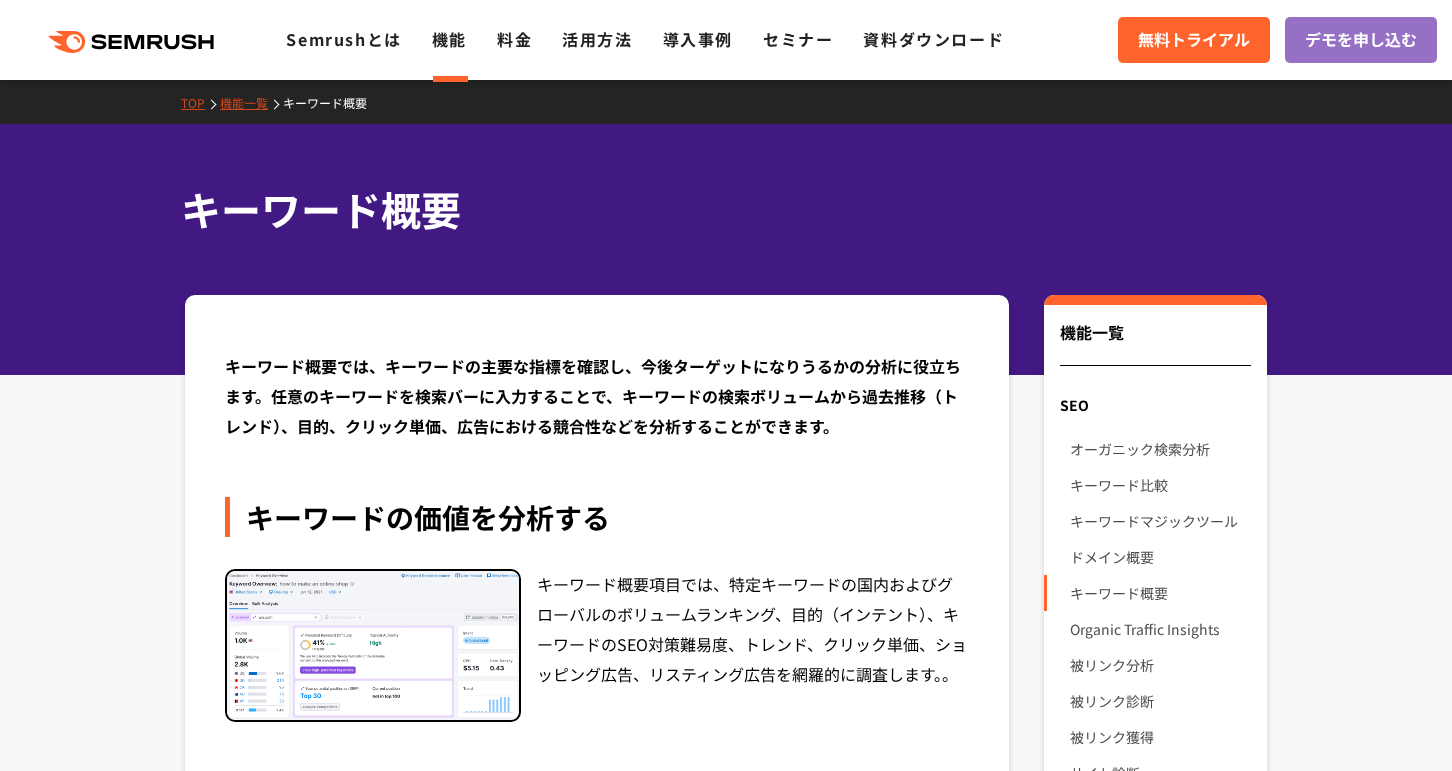 scroll, scrollTop: 0, scrollLeft: 0, axis: both 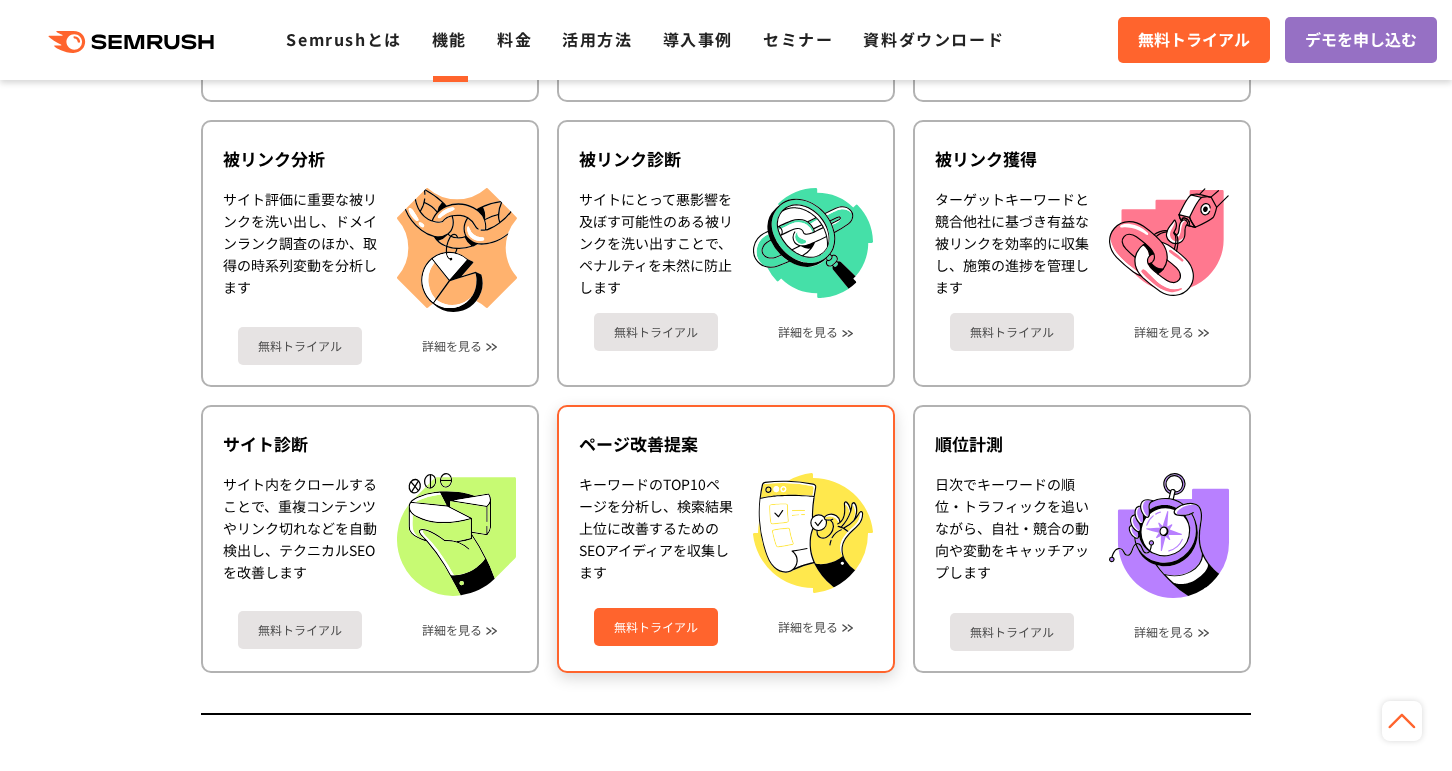click on "無料トライアル" at bounding box center [656, 627] 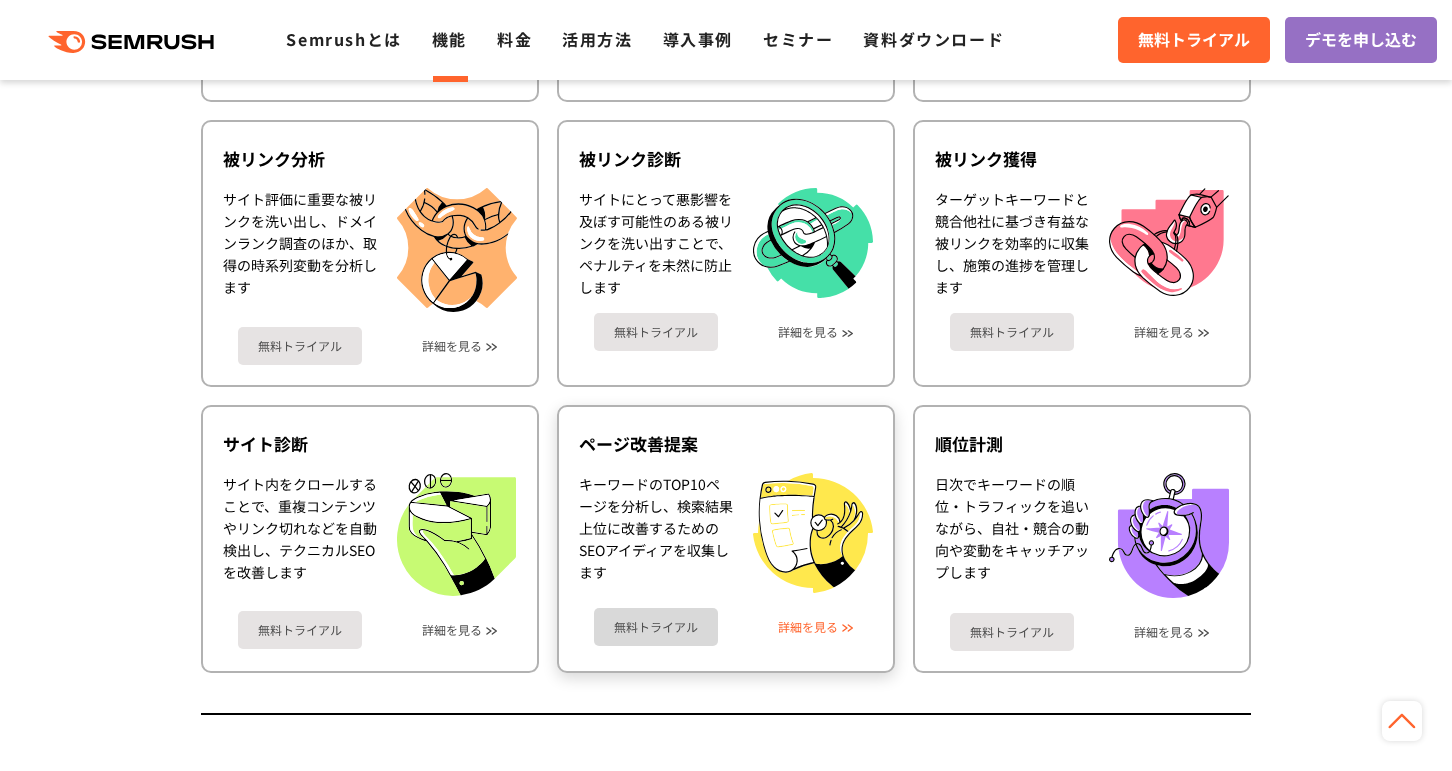 click on "詳細を見る" at bounding box center [808, 627] 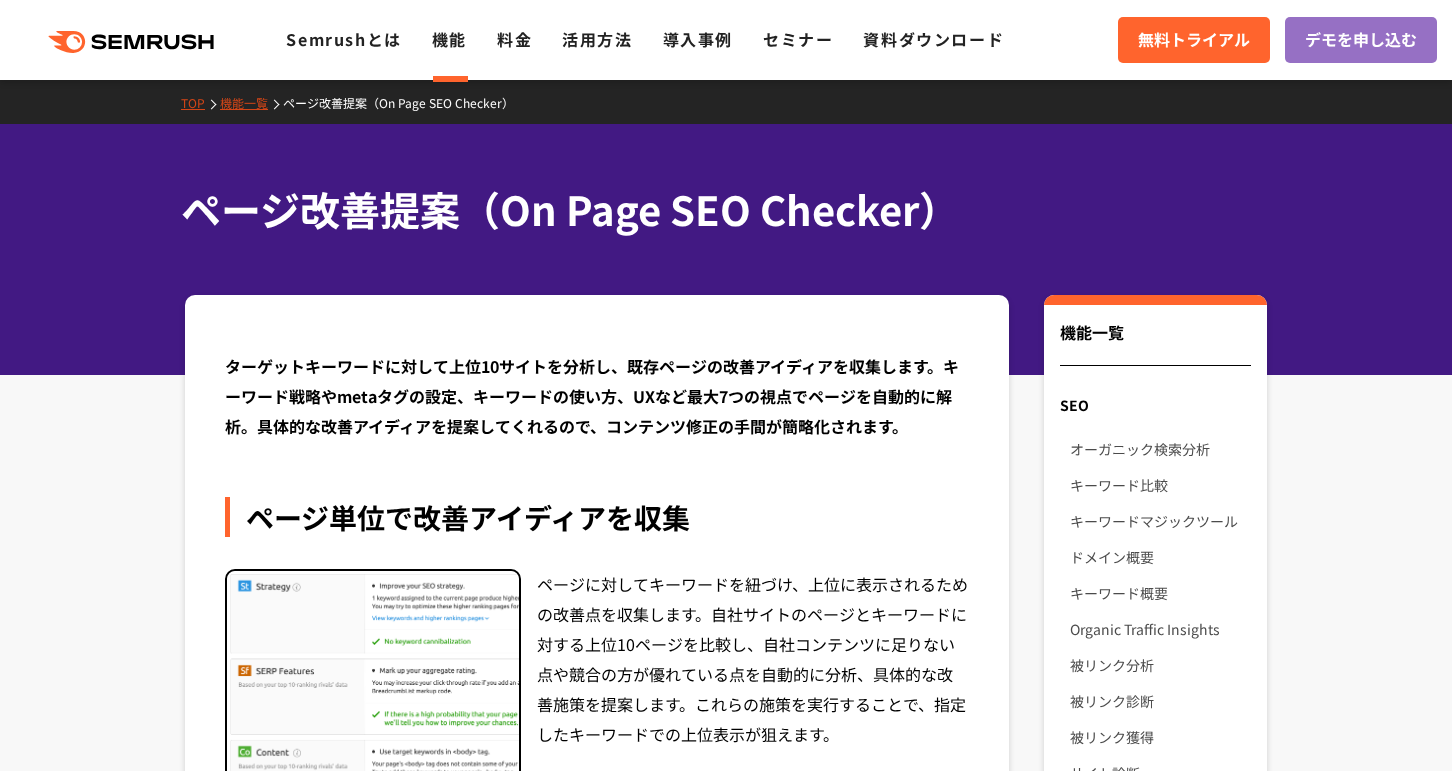 scroll, scrollTop: 396, scrollLeft: 0, axis: vertical 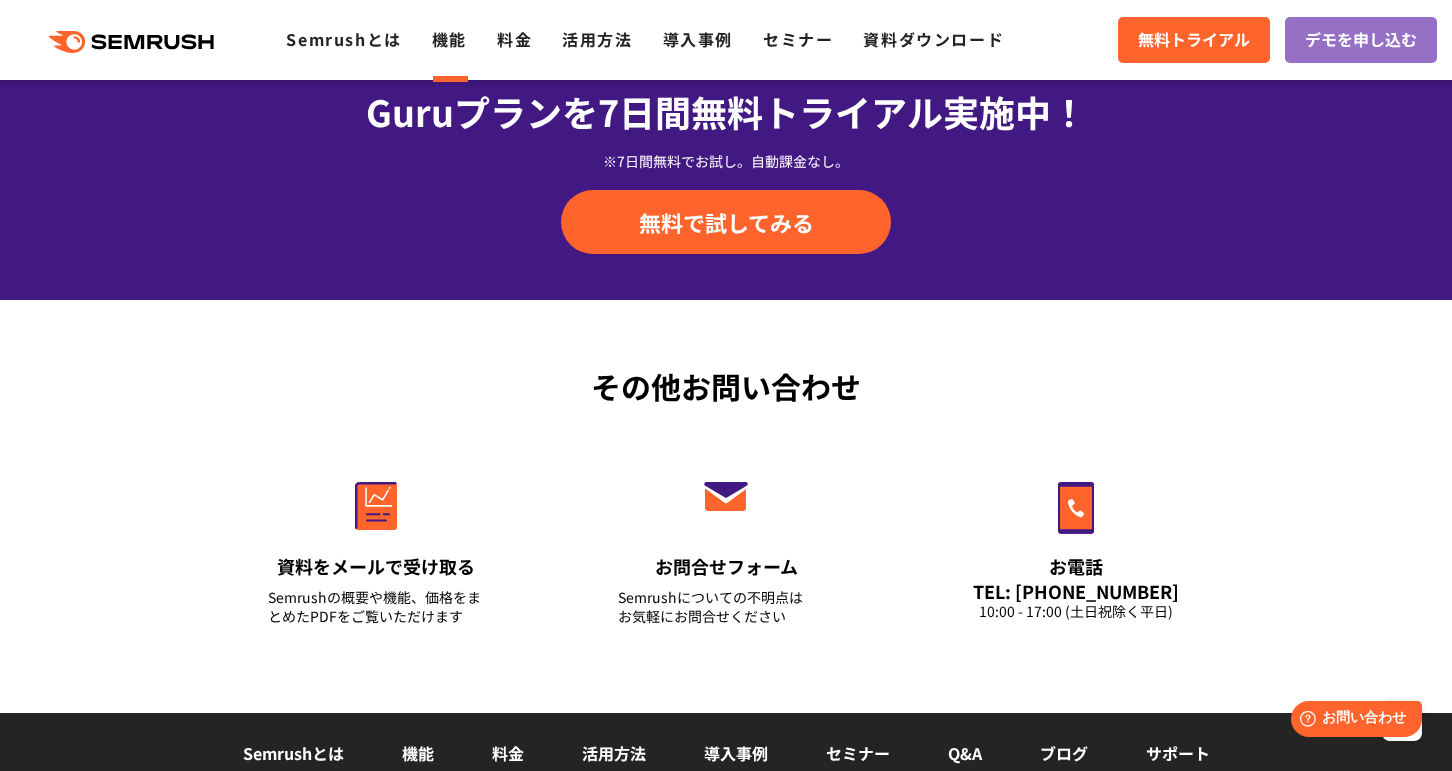 drag, startPoint x: 155, startPoint y: 504, endPoint x: 225, endPoint y: 492, distance: 71.021126 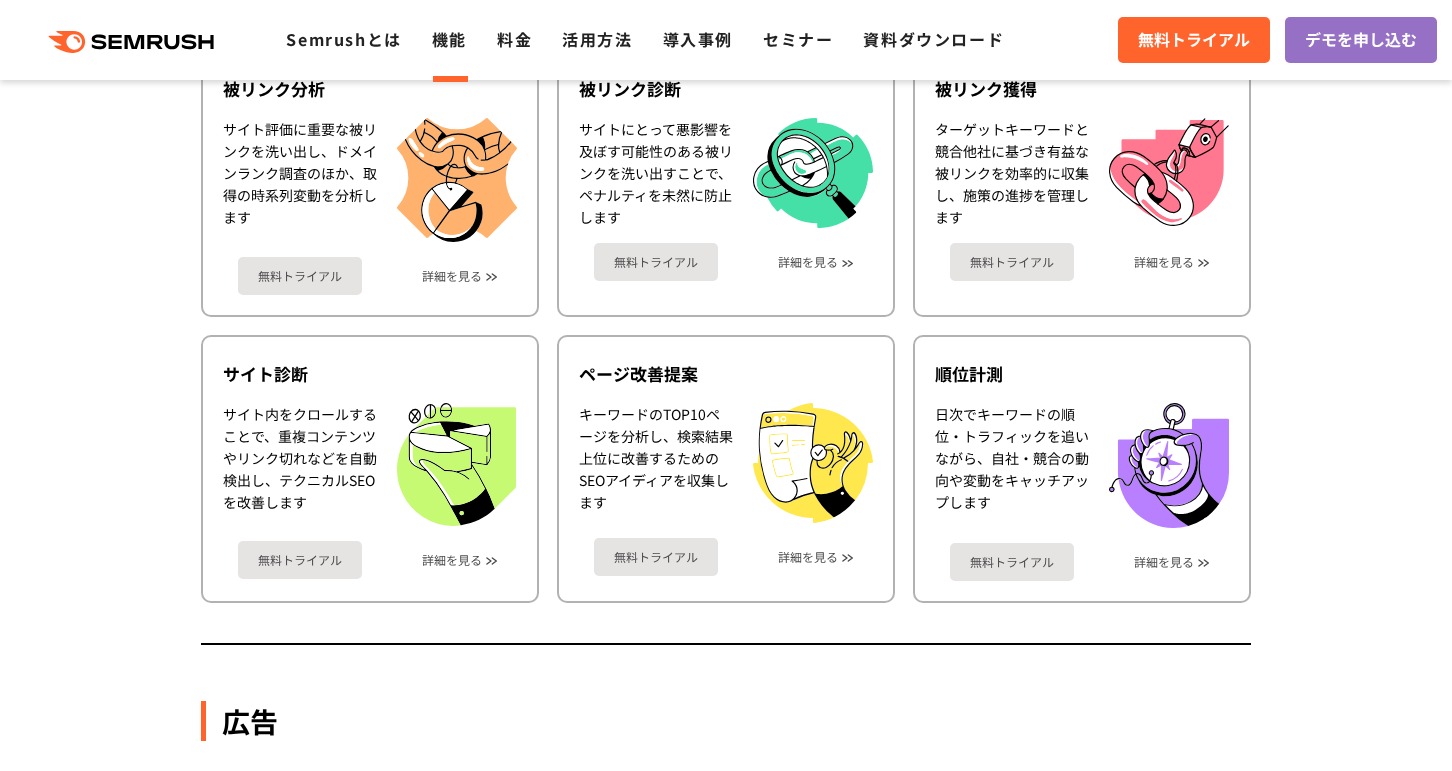 scroll, scrollTop: 1399, scrollLeft: 0, axis: vertical 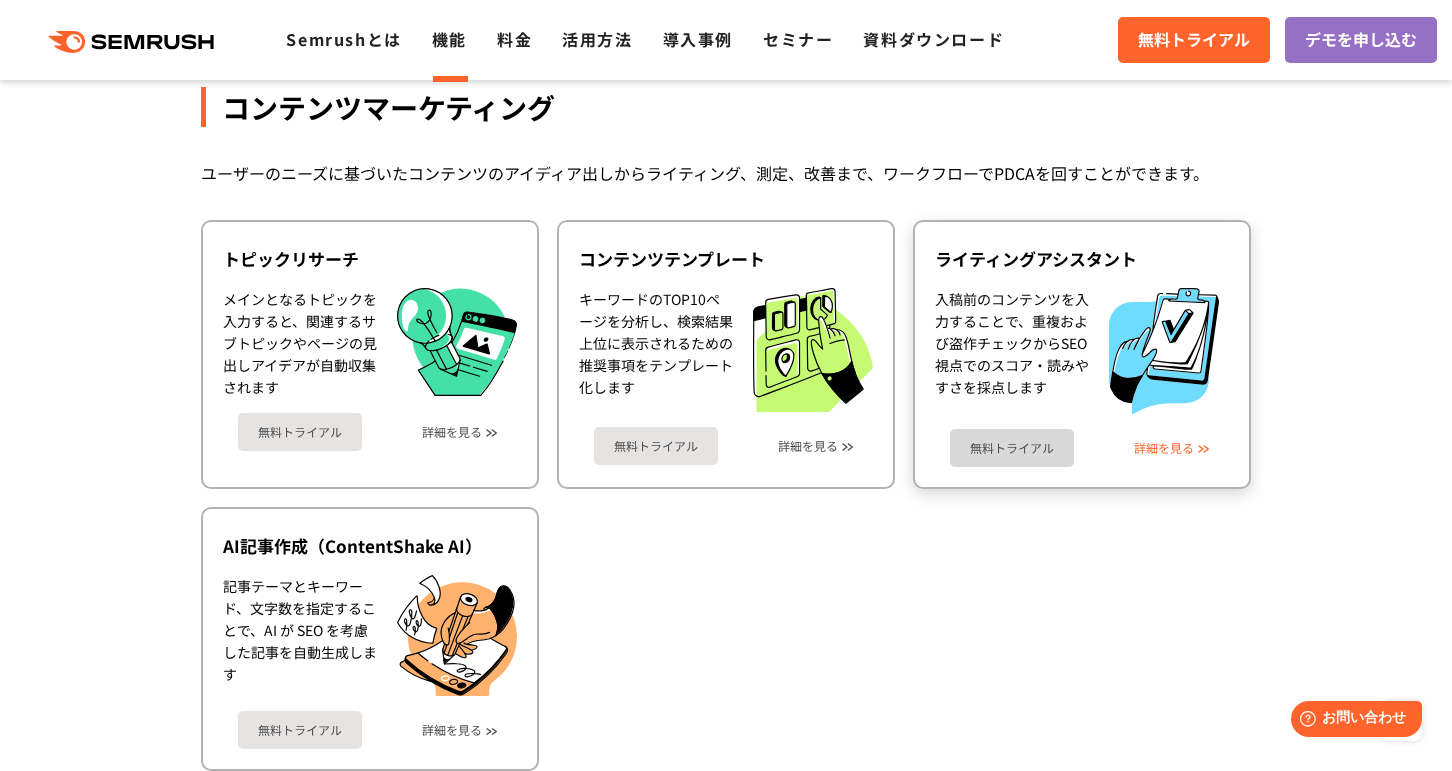 click on "詳細を見る" at bounding box center (1164, 448) 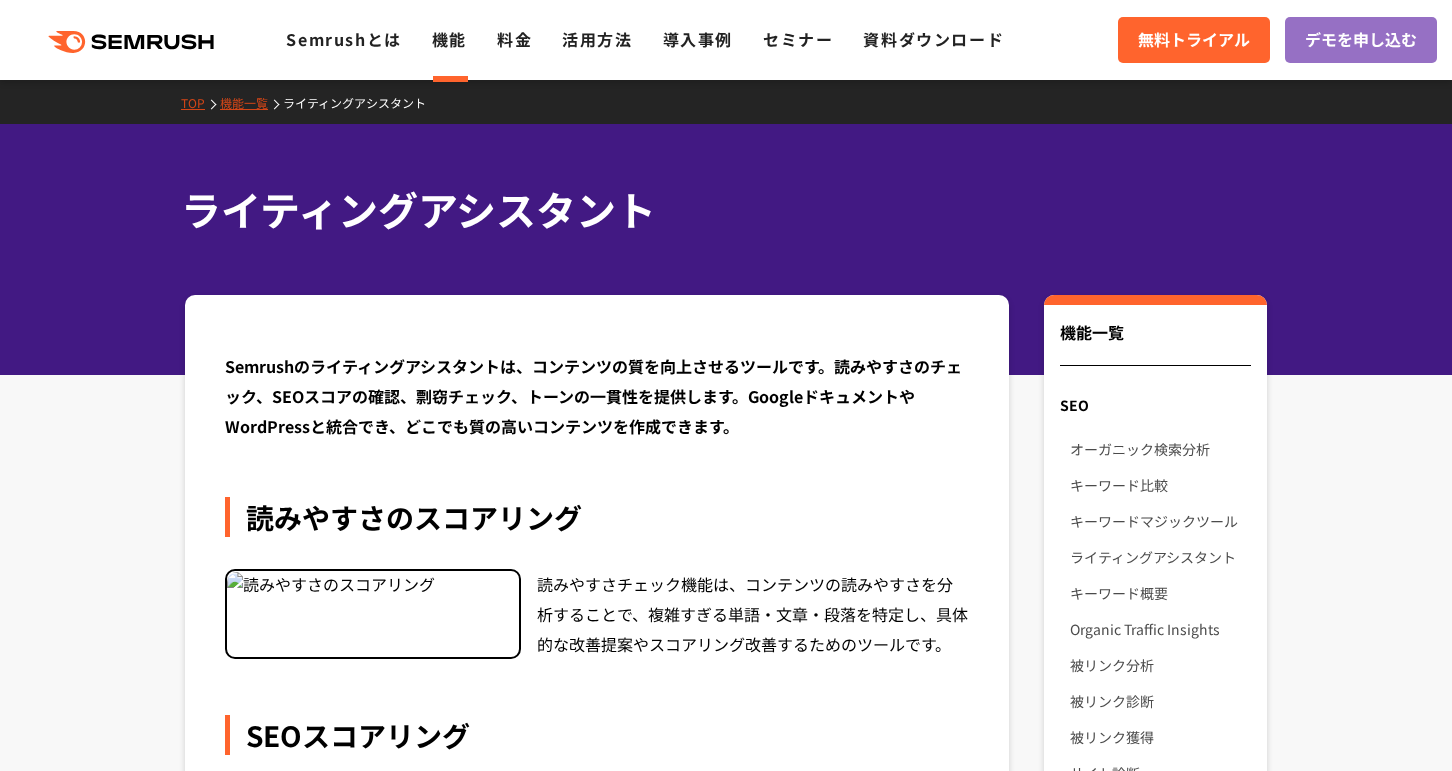 scroll, scrollTop: 0, scrollLeft: 0, axis: both 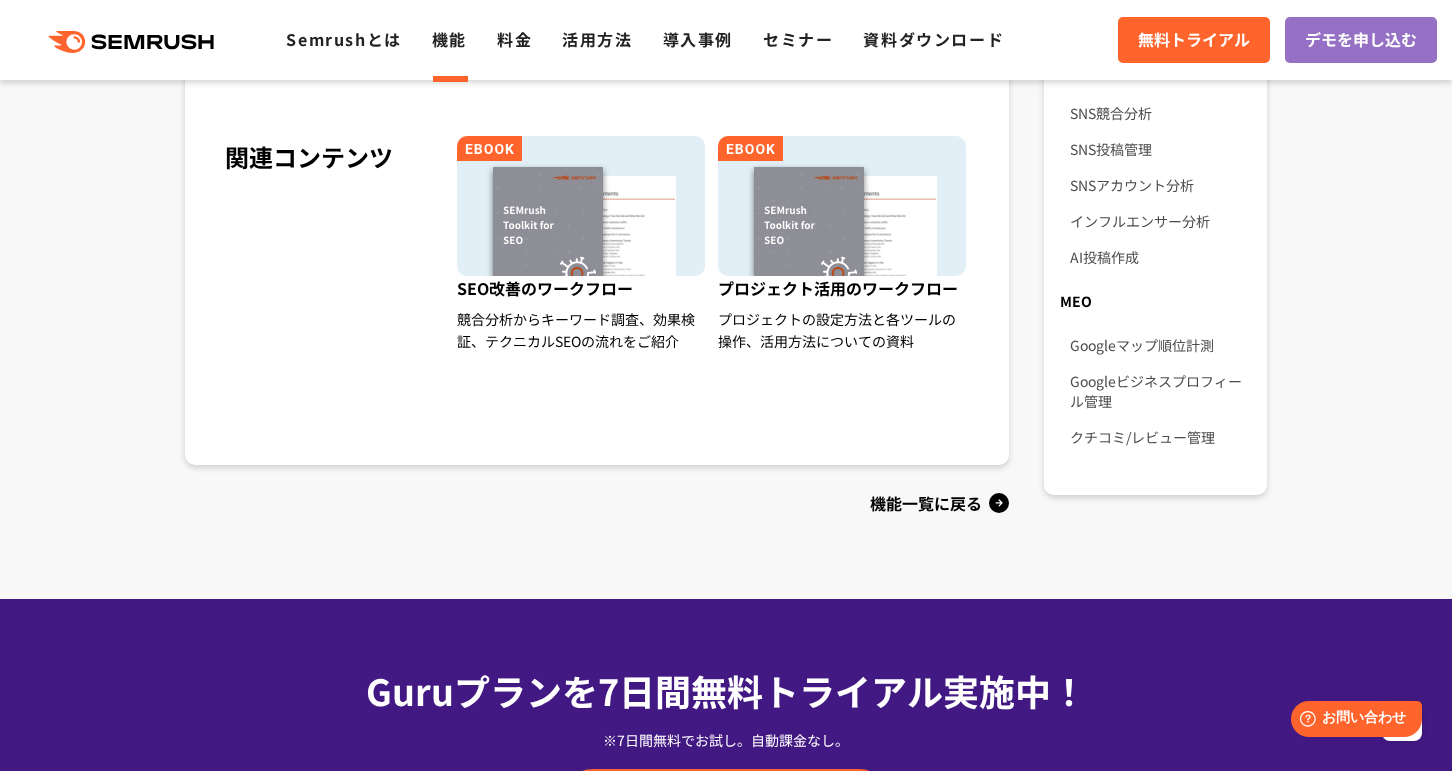 drag, startPoint x: 509, startPoint y: 632, endPoint x: 532, endPoint y: 609, distance: 32.526913 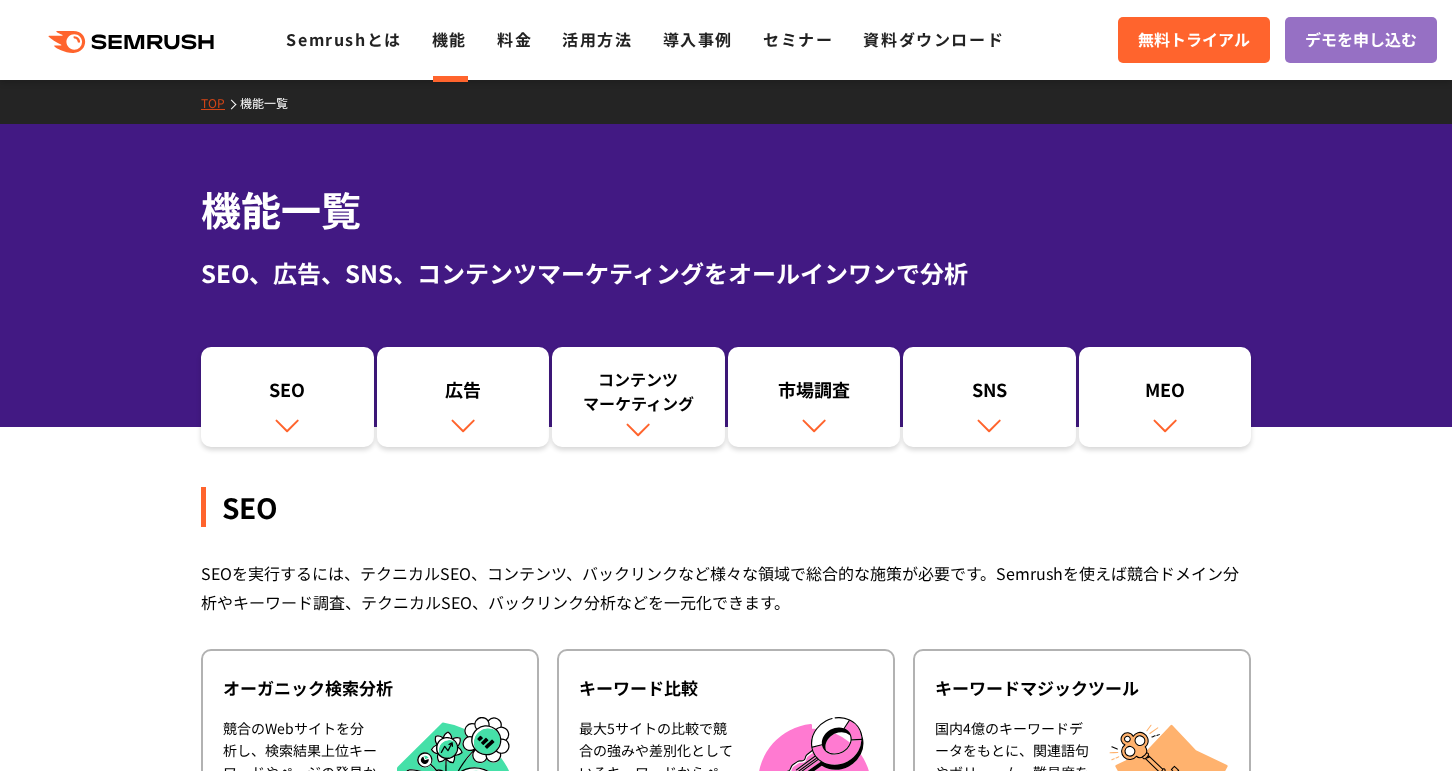 scroll, scrollTop: 2599, scrollLeft: 0, axis: vertical 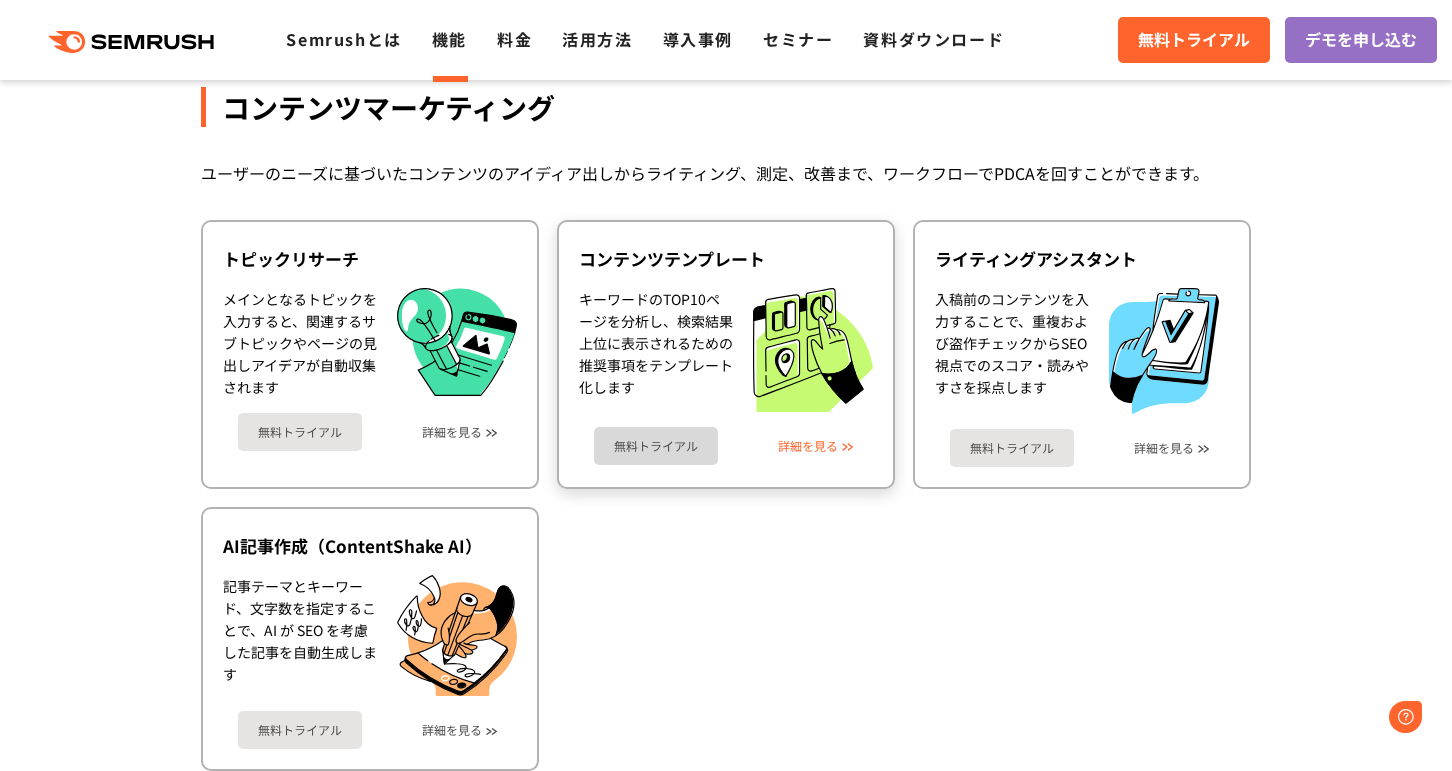 click on "詳細を見る" at bounding box center [808, 446] 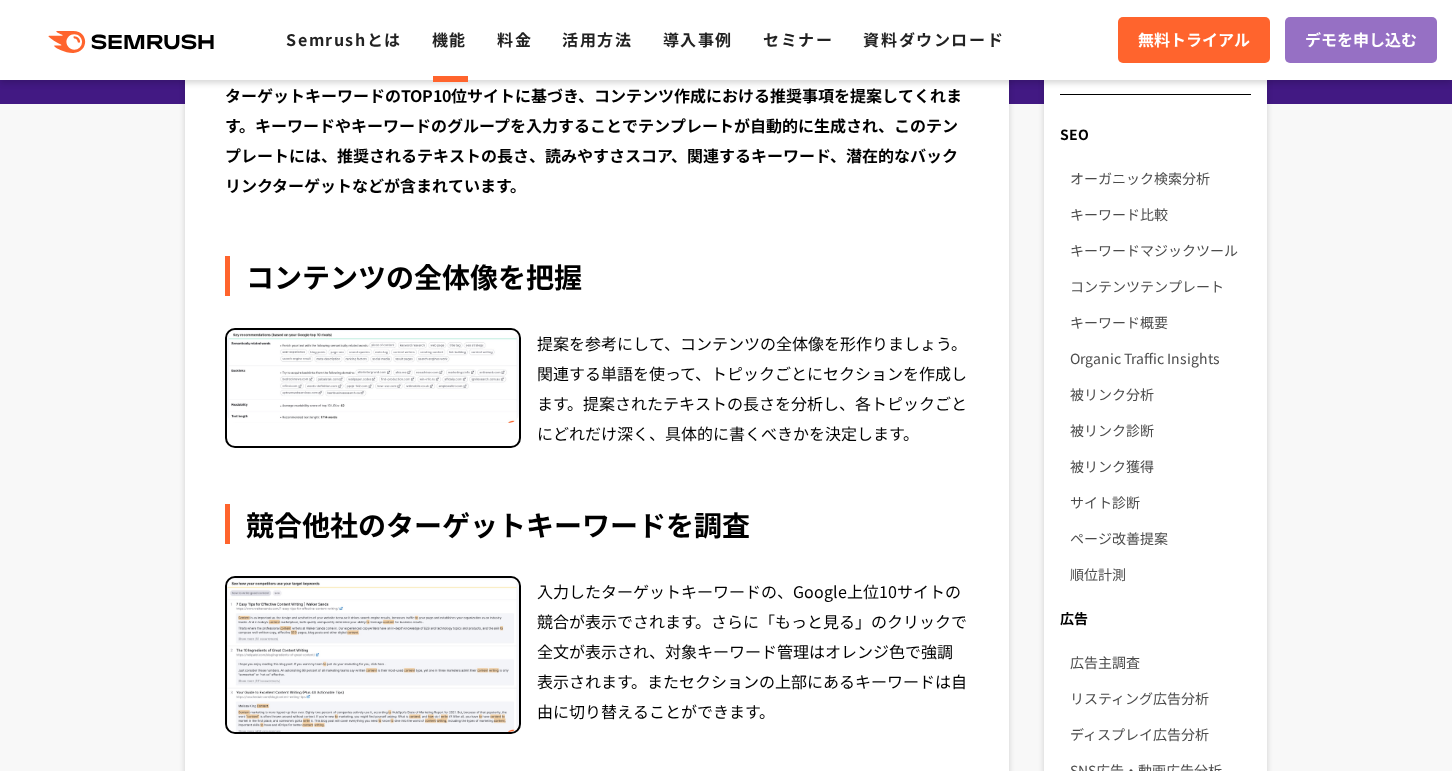 scroll, scrollTop: 0, scrollLeft: 0, axis: both 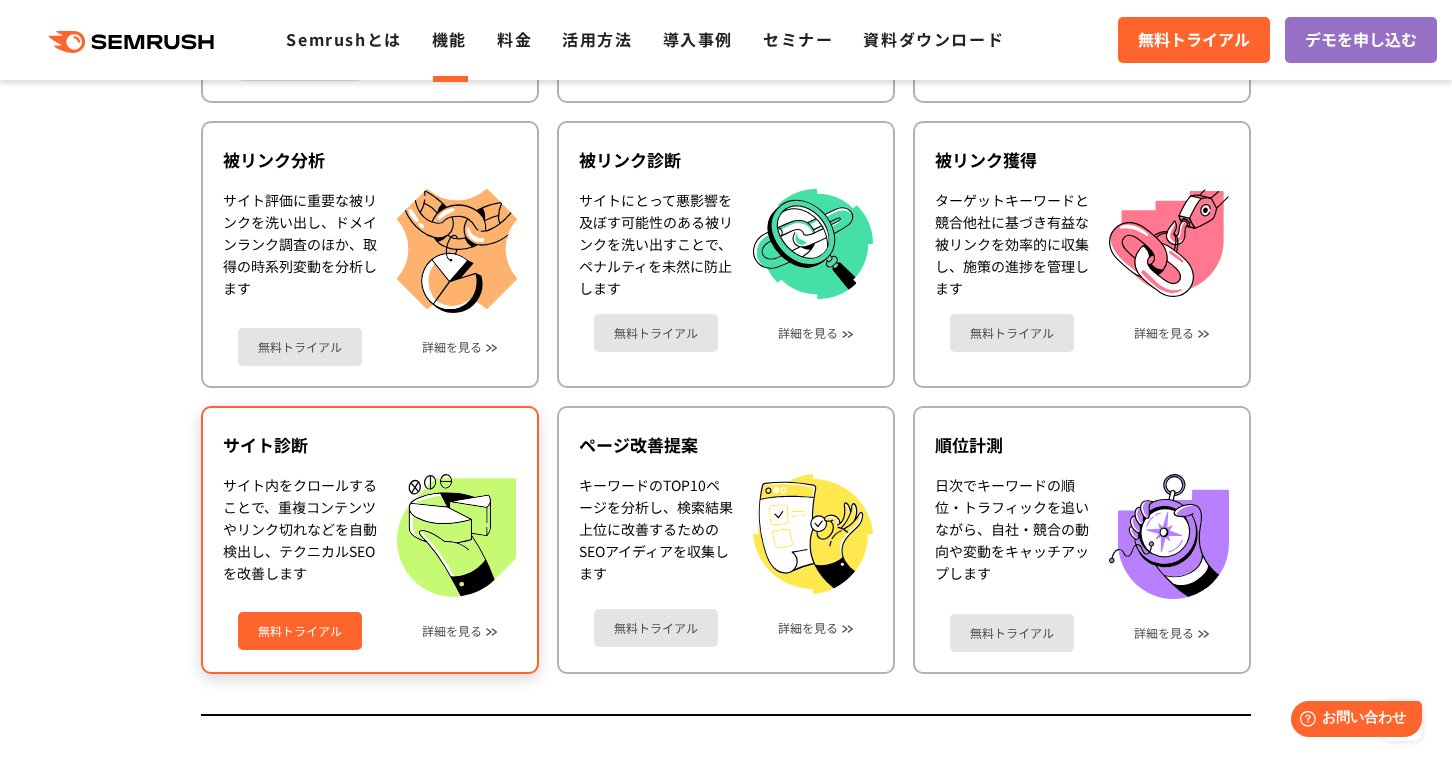 click on "無料トライアル 詳細を見る" at bounding box center (370, 623) 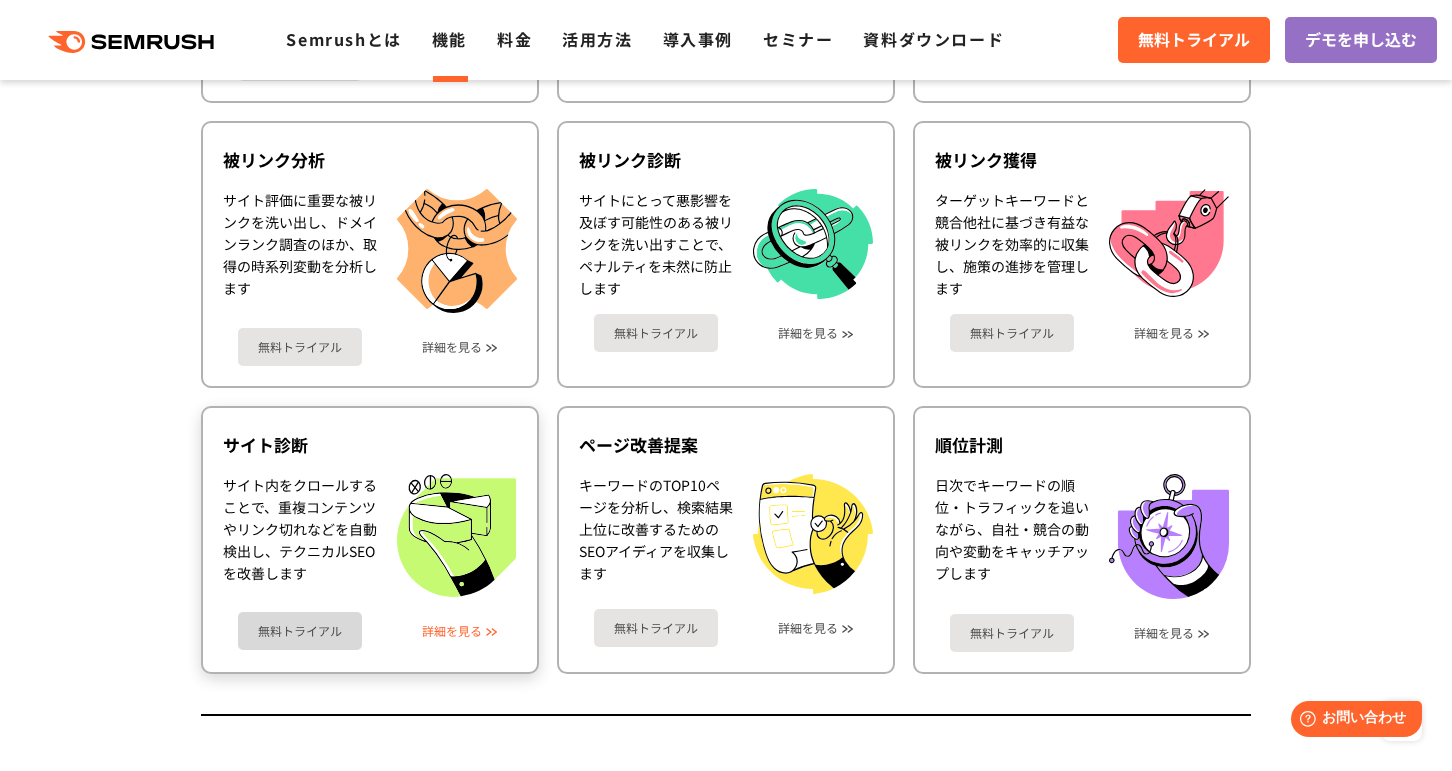 click on "詳細を見る" at bounding box center [452, 631] 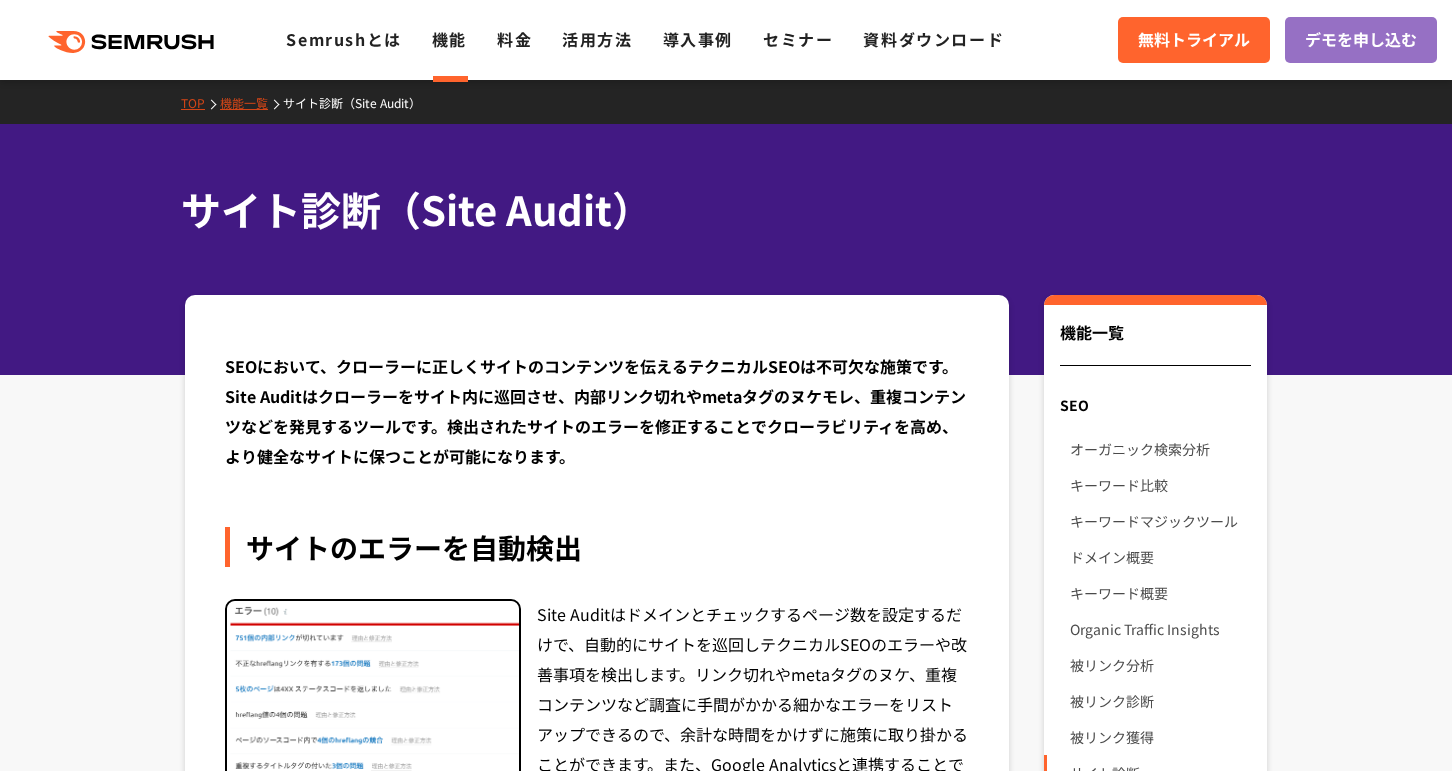 scroll, scrollTop: 0, scrollLeft: 0, axis: both 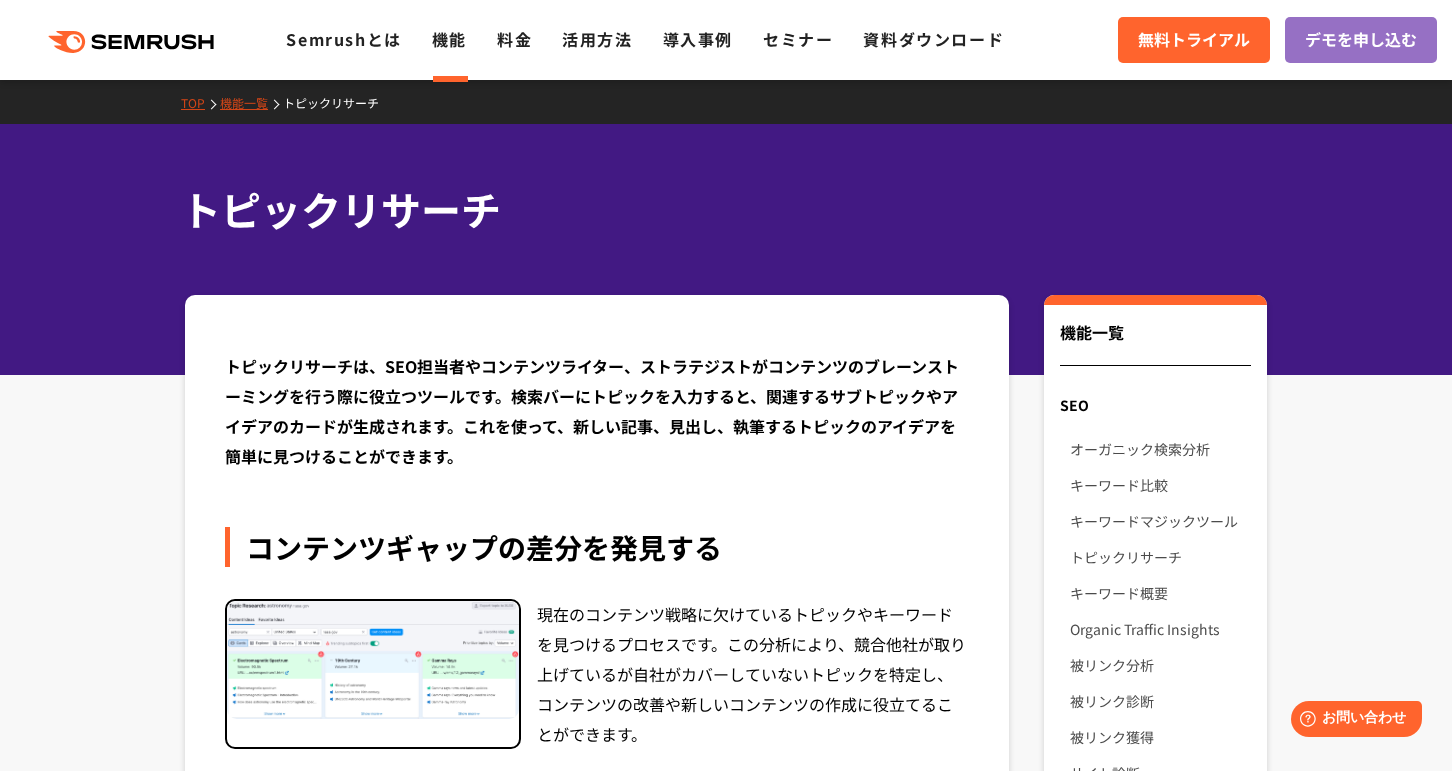drag, startPoint x: 0, startPoint y: 0, endPoint x: 311, endPoint y: 615, distance: 689.16327 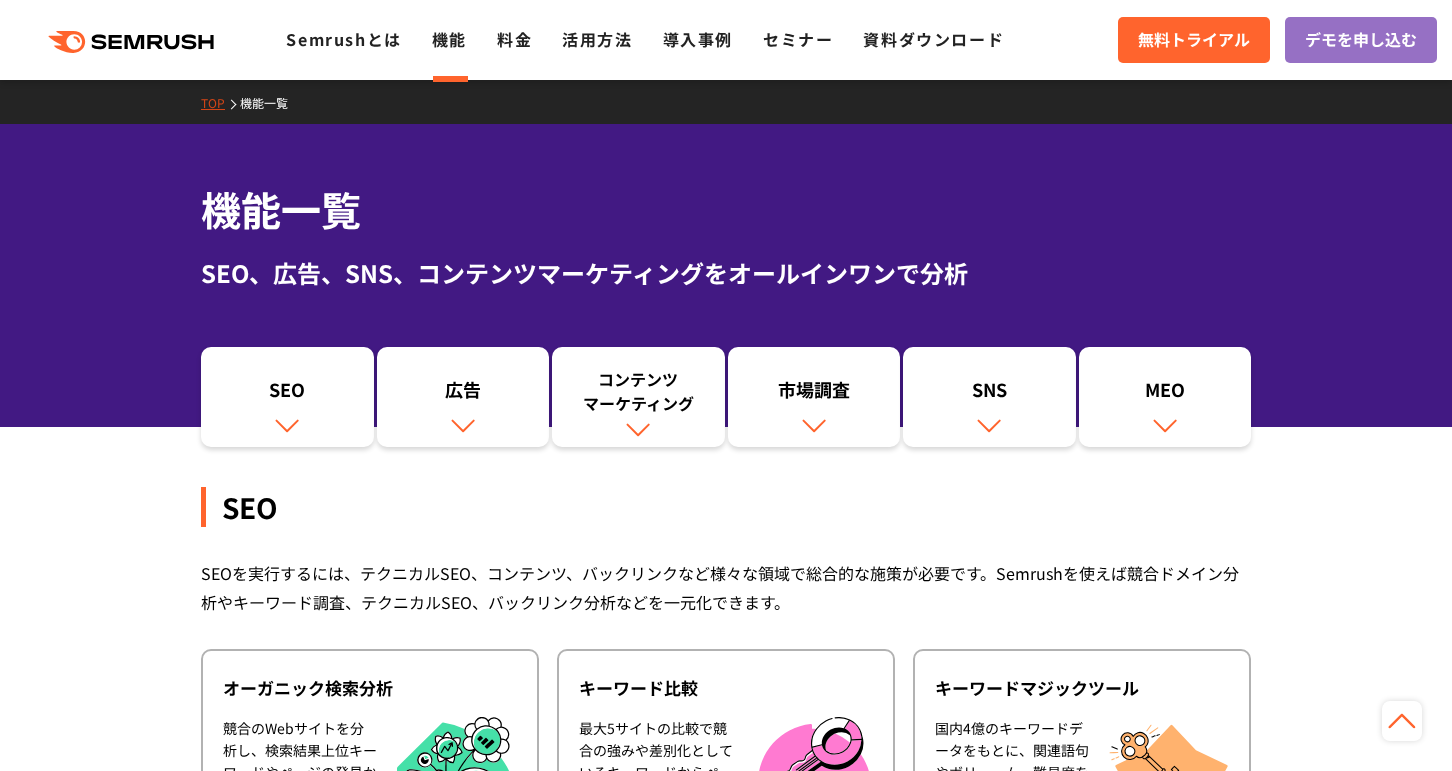 scroll, scrollTop: 3378, scrollLeft: 0, axis: vertical 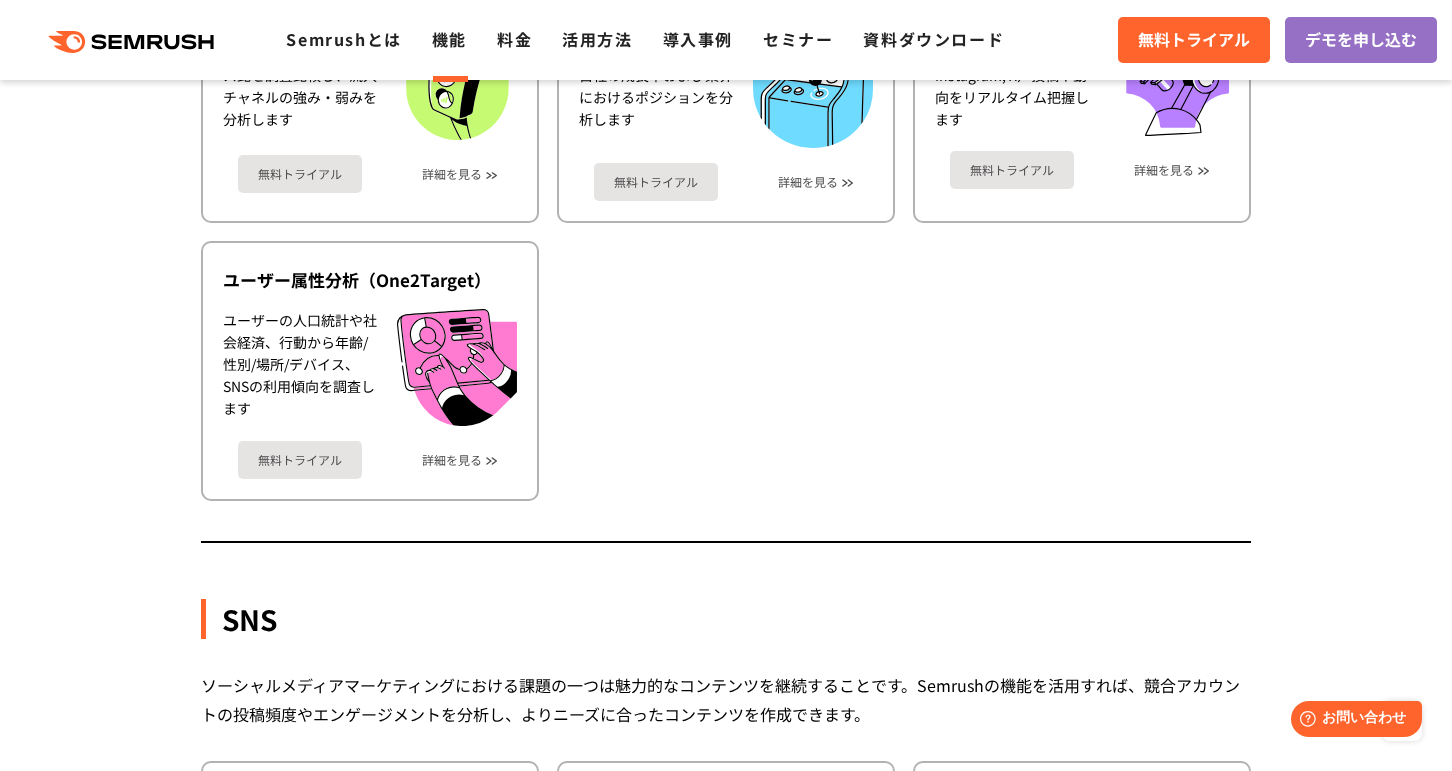 drag, startPoint x: 0, startPoint y: 0, endPoint x: 327, endPoint y: 627, distance: 707.14777 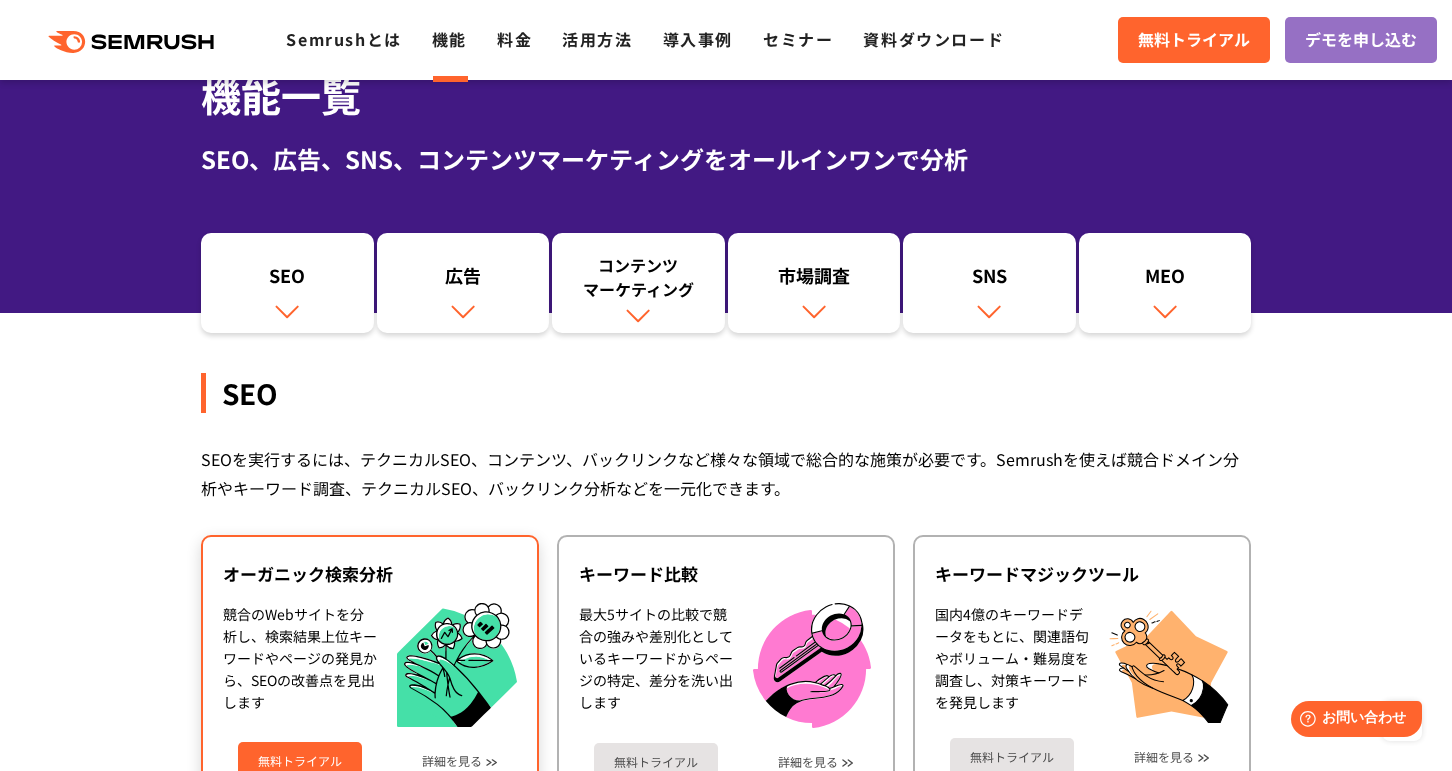 scroll, scrollTop: 100, scrollLeft: 0, axis: vertical 